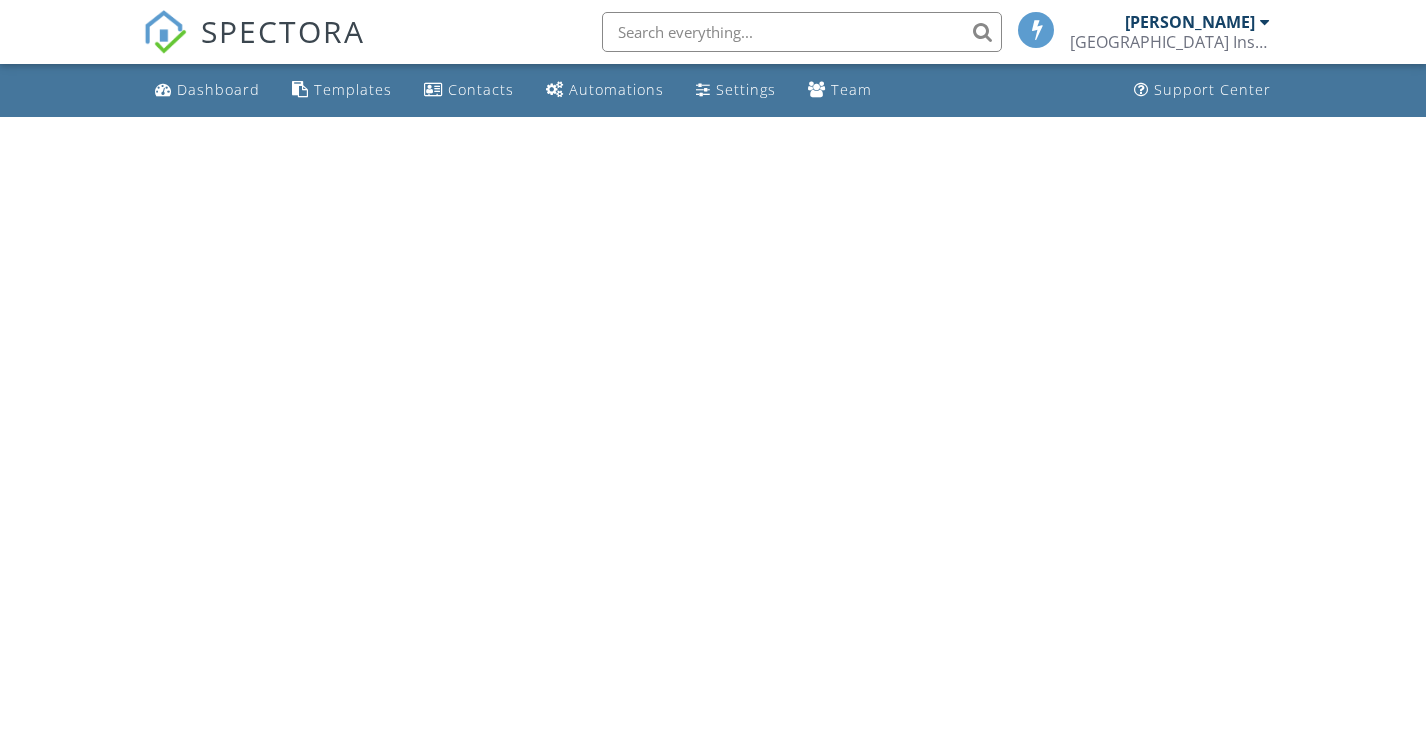 scroll, scrollTop: 0, scrollLeft: 0, axis: both 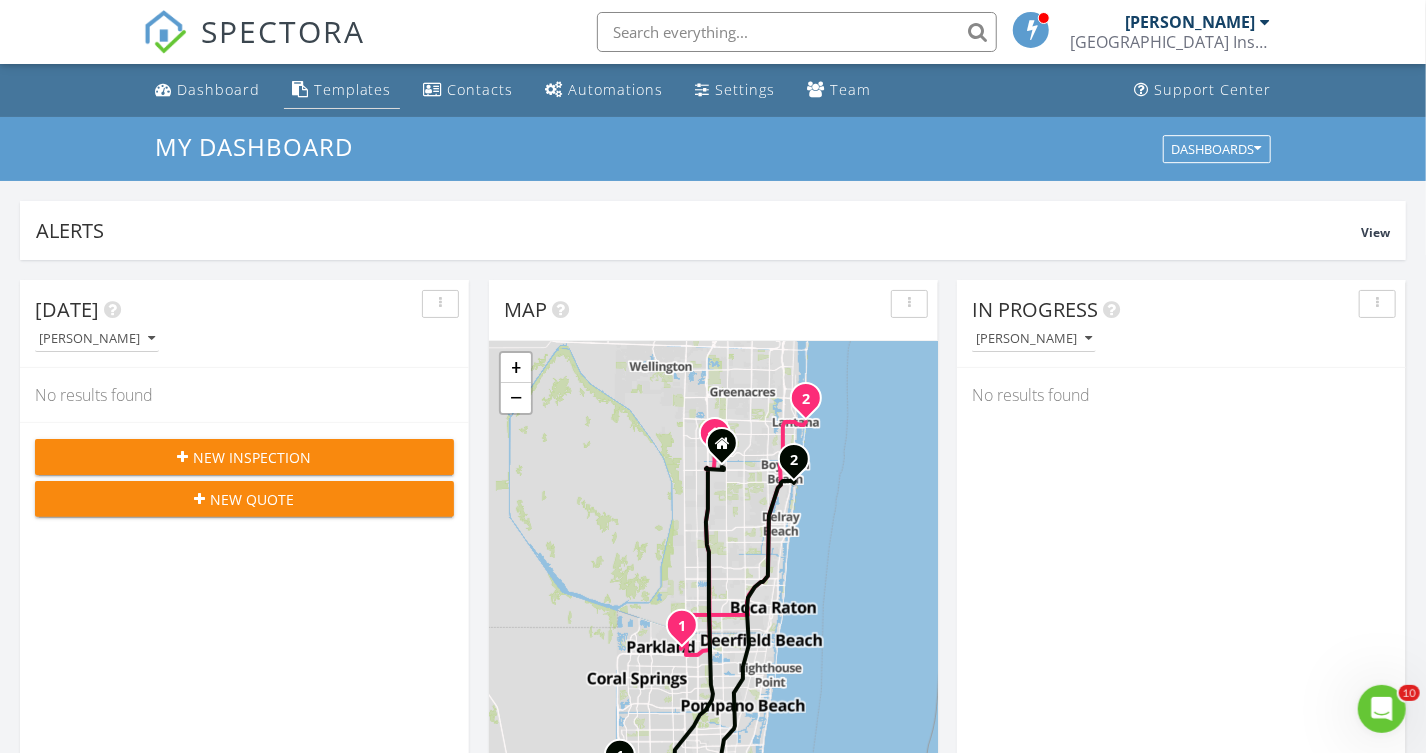 click on "Templates" at bounding box center (353, 89) 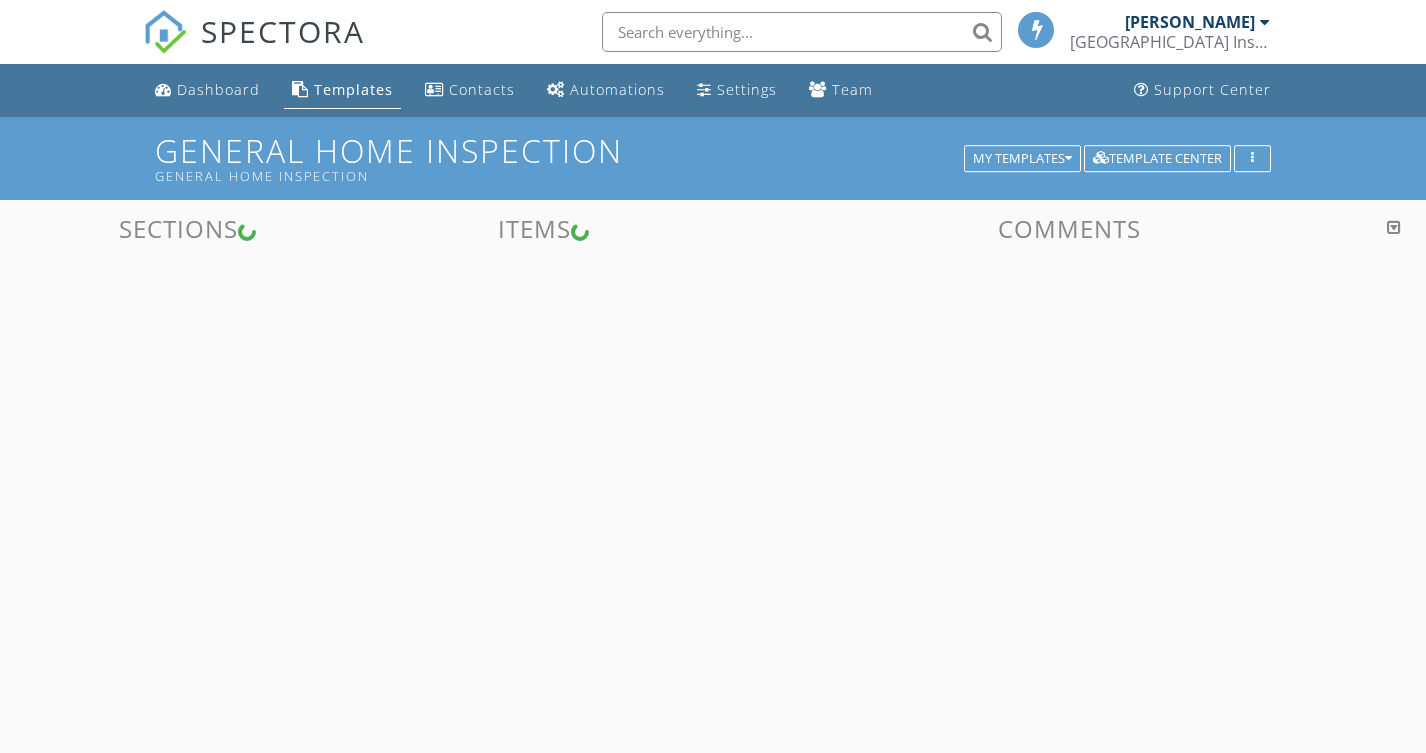 scroll, scrollTop: 0, scrollLeft: 0, axis: both 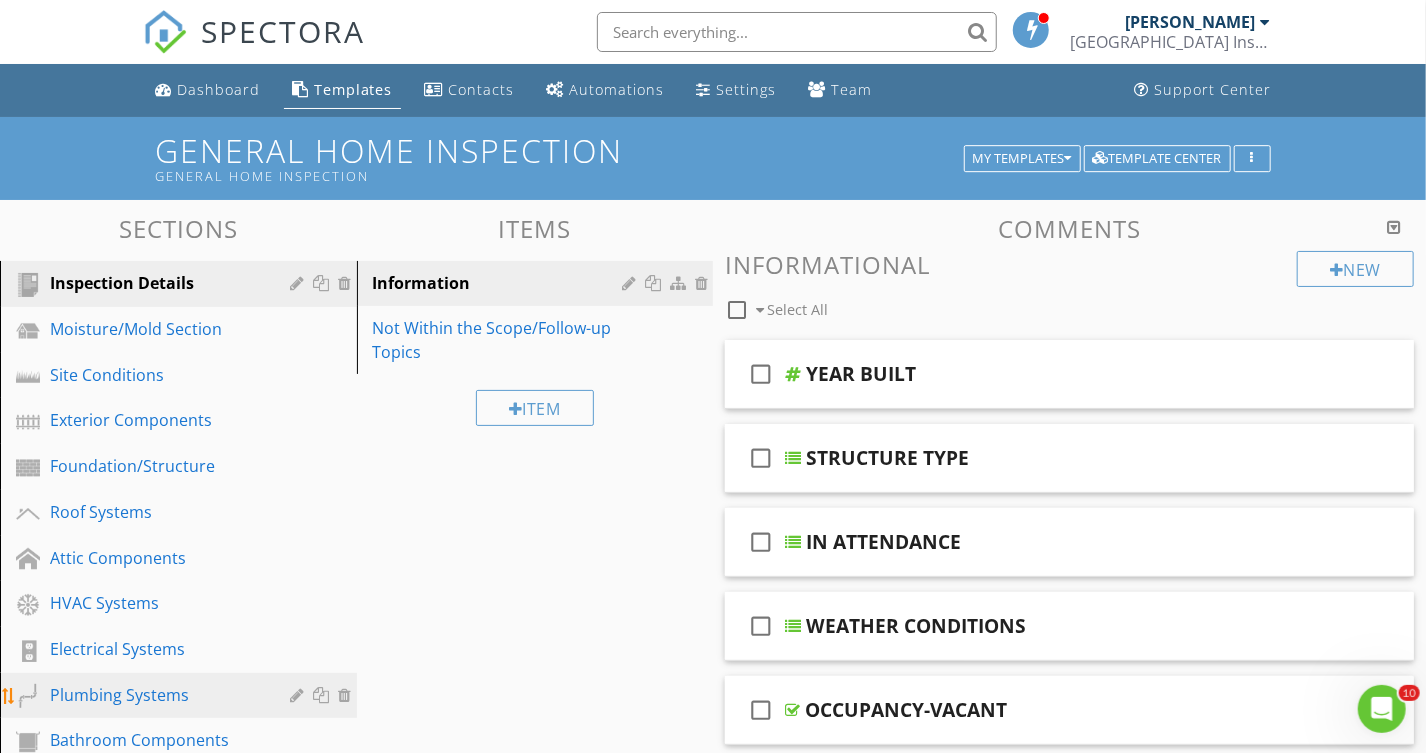 click on "Plumbing Systems" at bounding box center (156, 695) 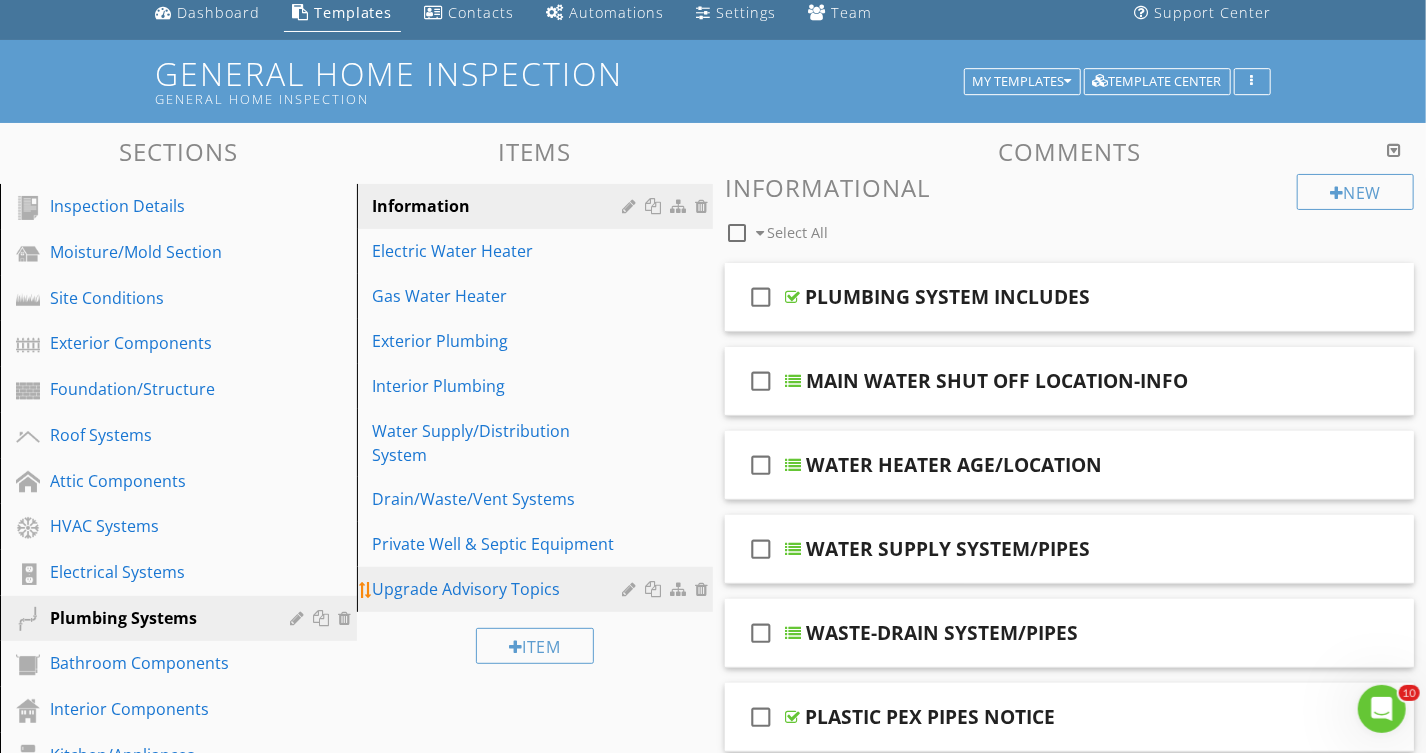 scroll, scrollTop: 181, scrollLeft: 0, axis: vertical 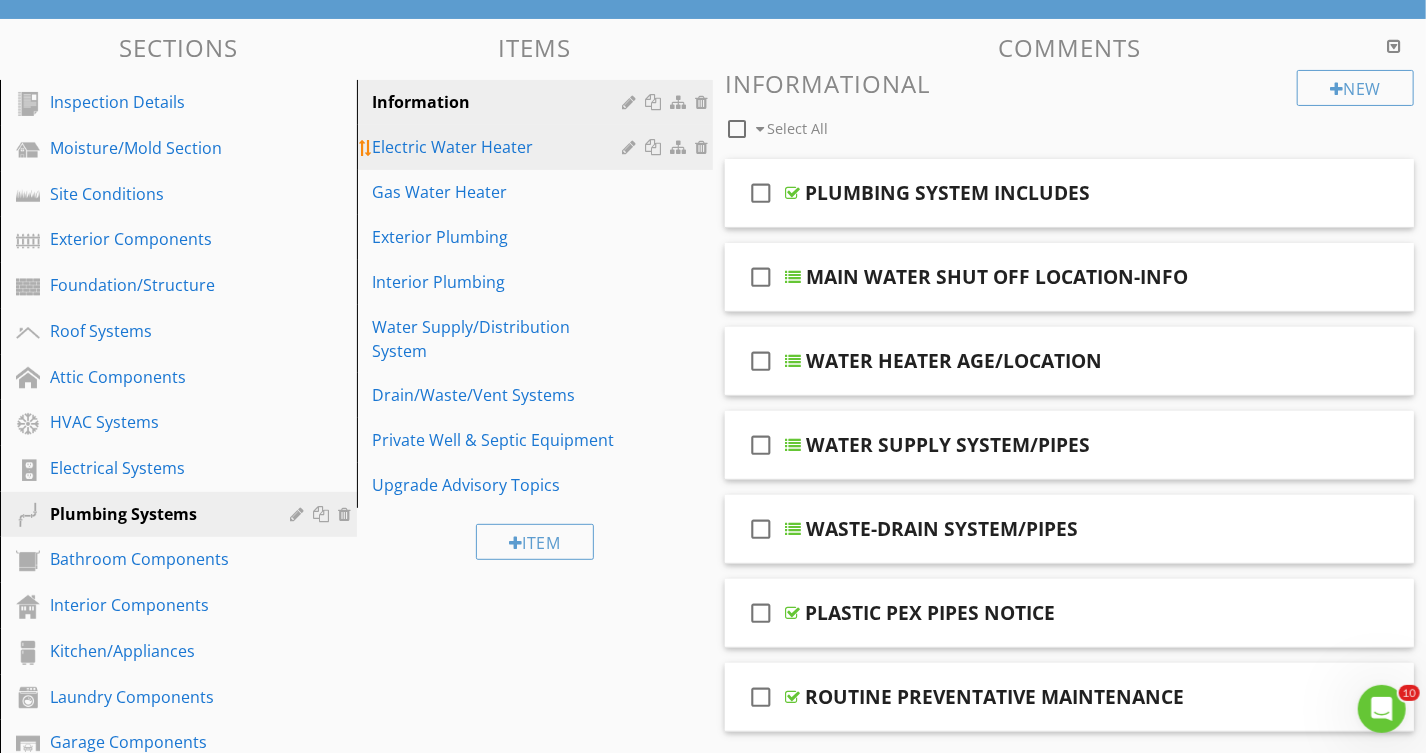 click on "Electric Water Heater" at bounding box center (501, 147) 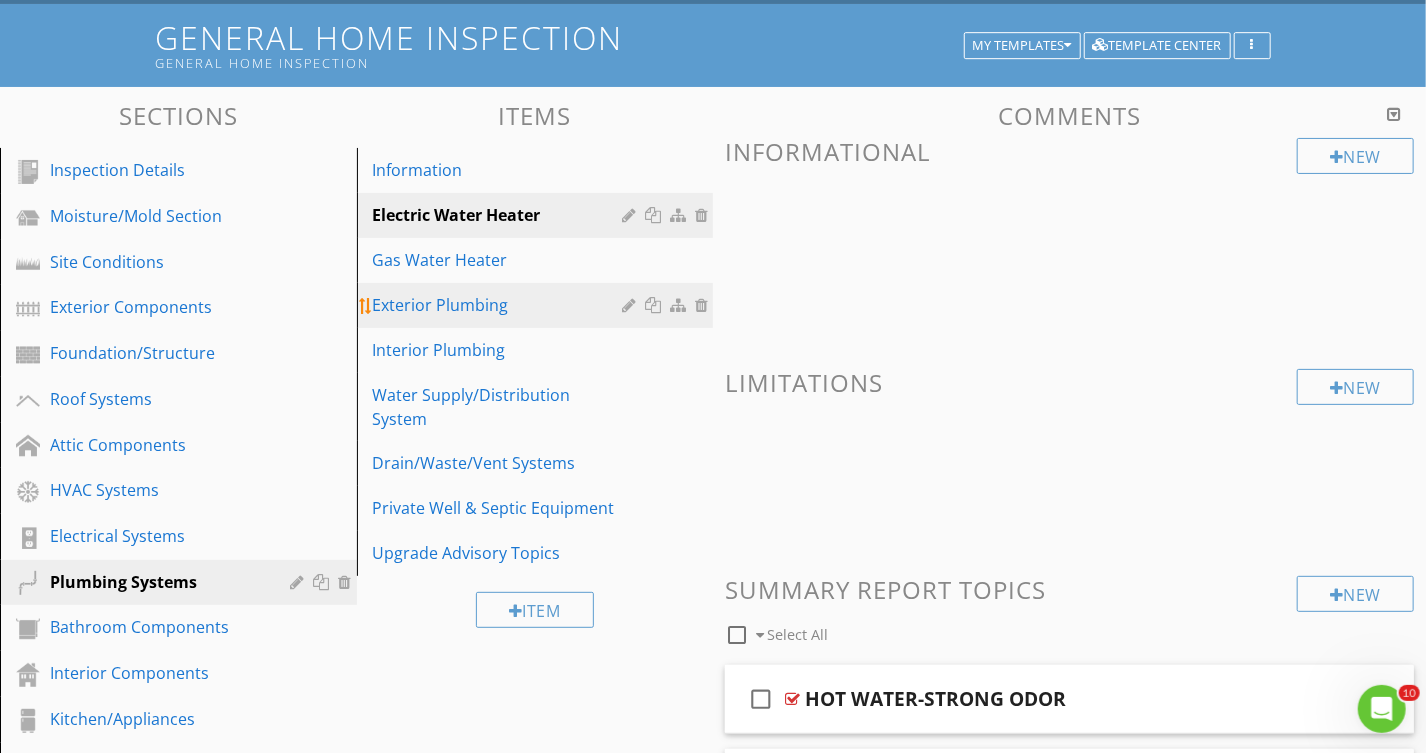 scroll, scrollTop: 38, scrollLeft: 0, axis: vertical 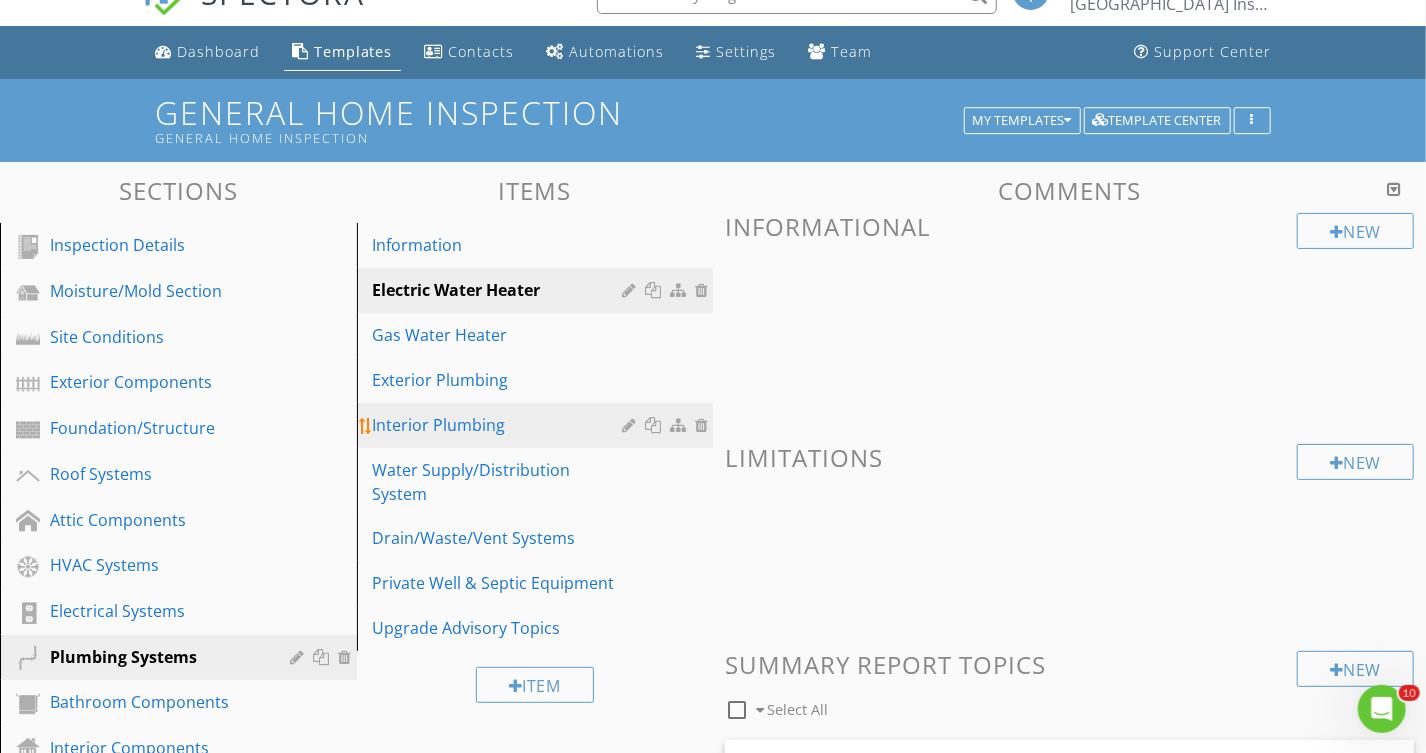 click on "Interior Plumbing" at bounding box center (501, 425) 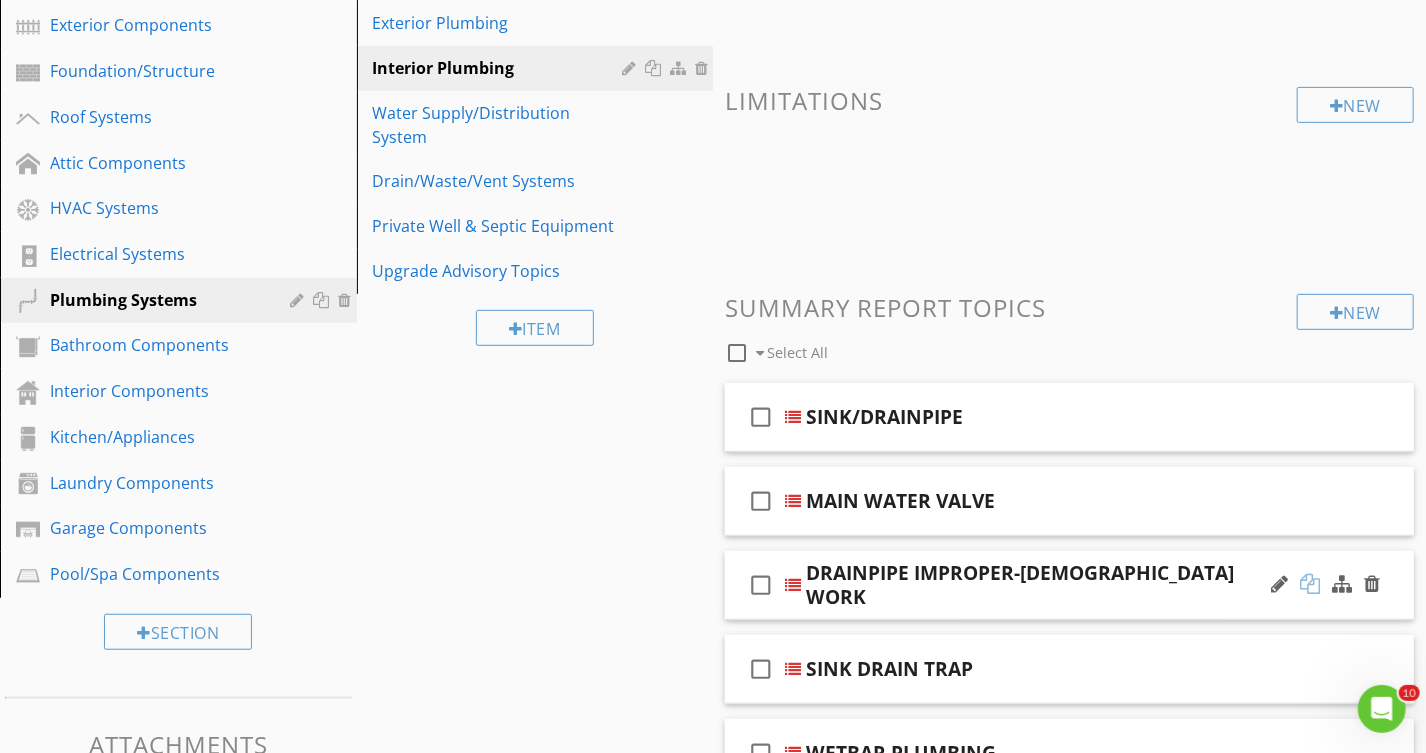 scroll, scrollTop: 380, scrollLeft: 0, axis: vertical 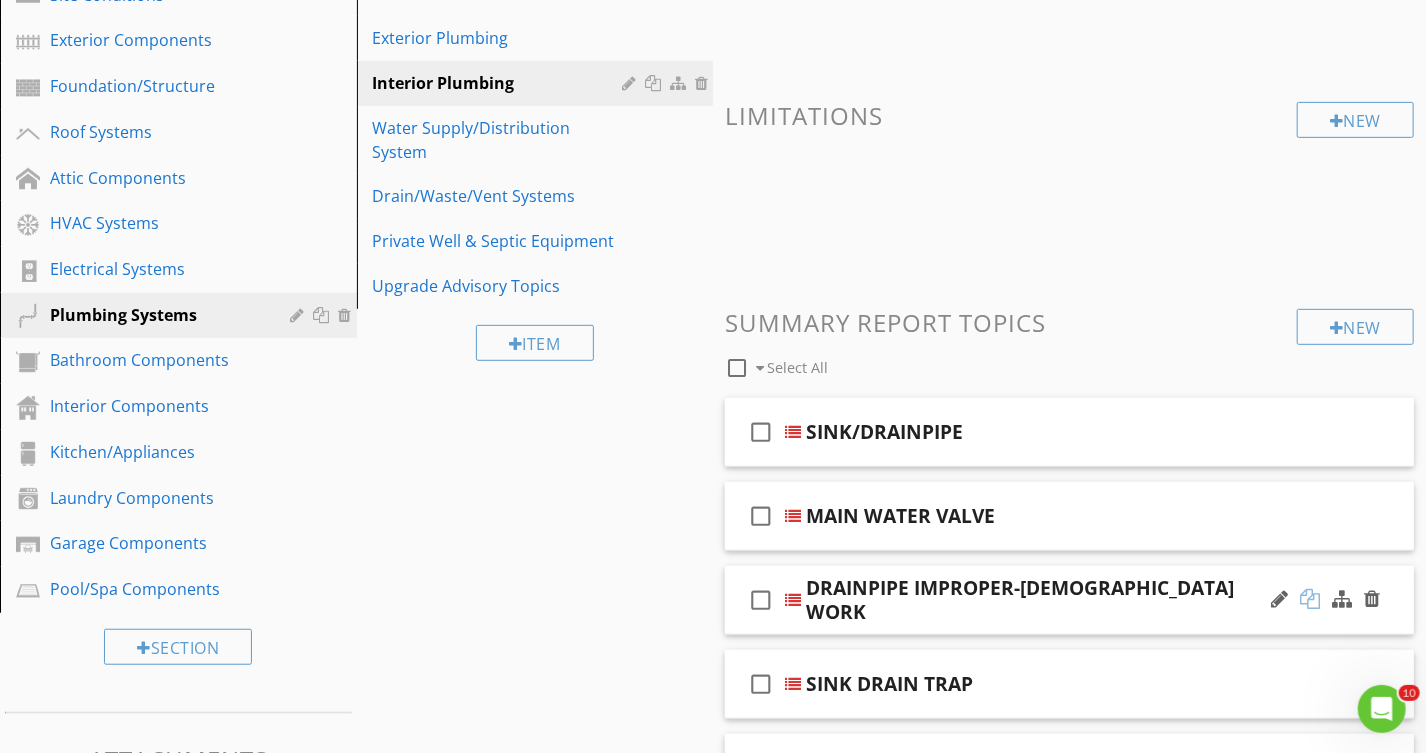 drag, startPoint x: 1404, startPoint y: 625, endPoint x: 1303, endPoint y: 604, distance: 103.16007 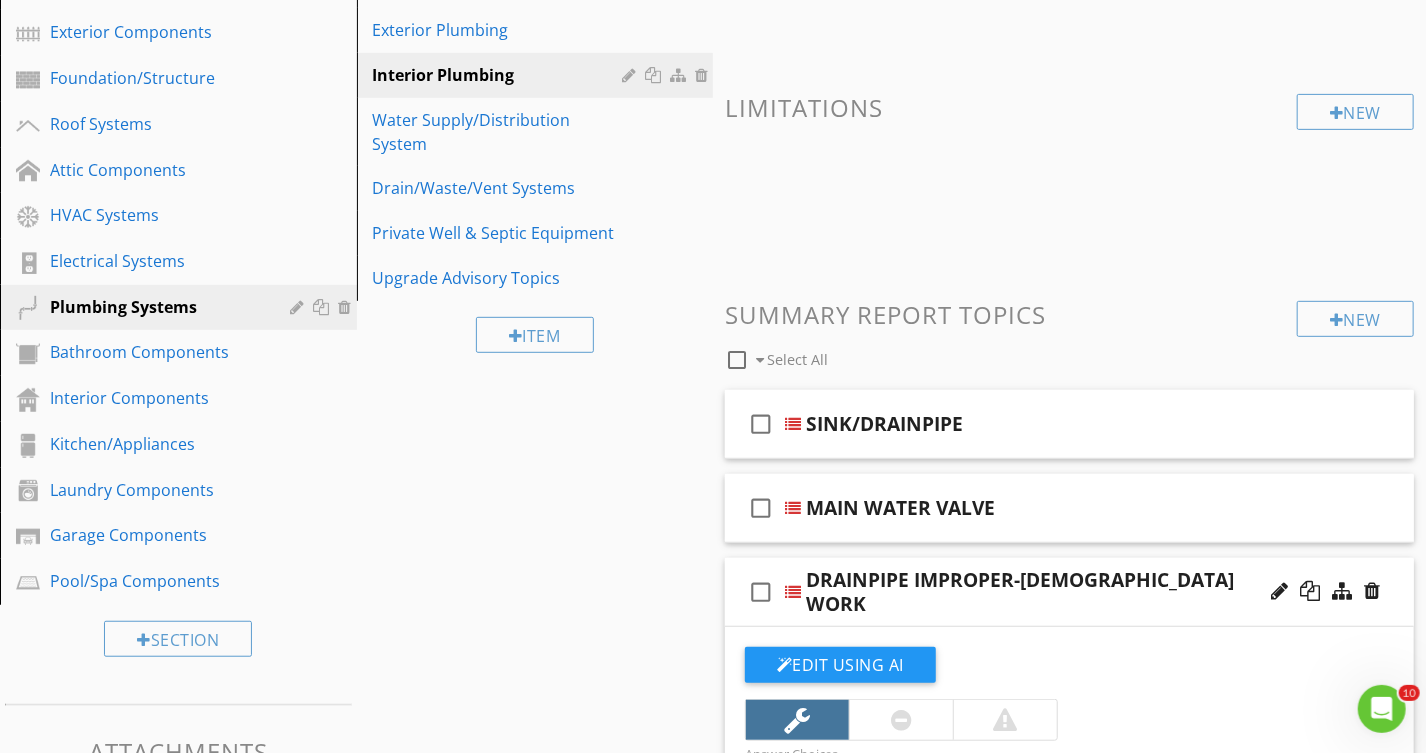 scroll, scrollTop: 380, scrollLeft: 0, axis: vertical 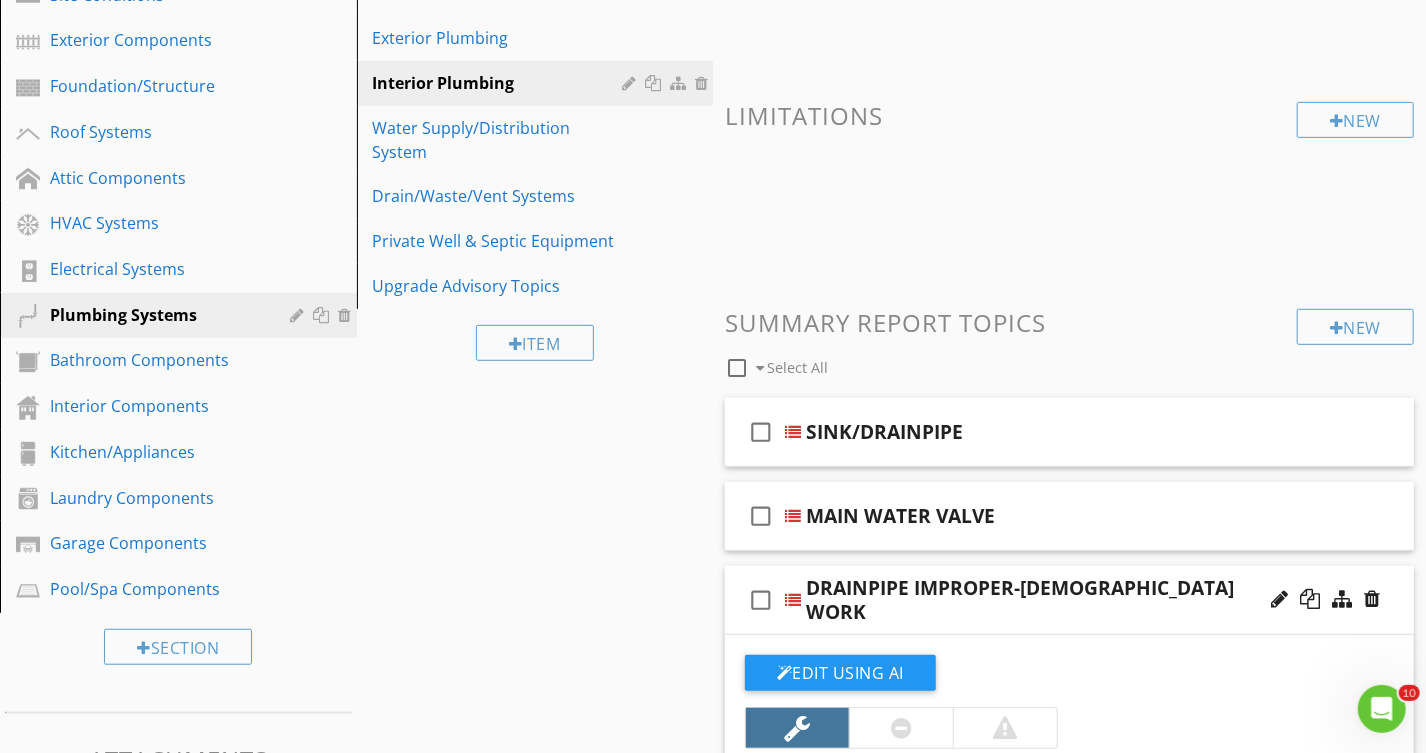 click on "check_box_outline_blank
DRAINPIPE IMPROPER-TEMPORARY WORK" at bounding box center [1069, 600] 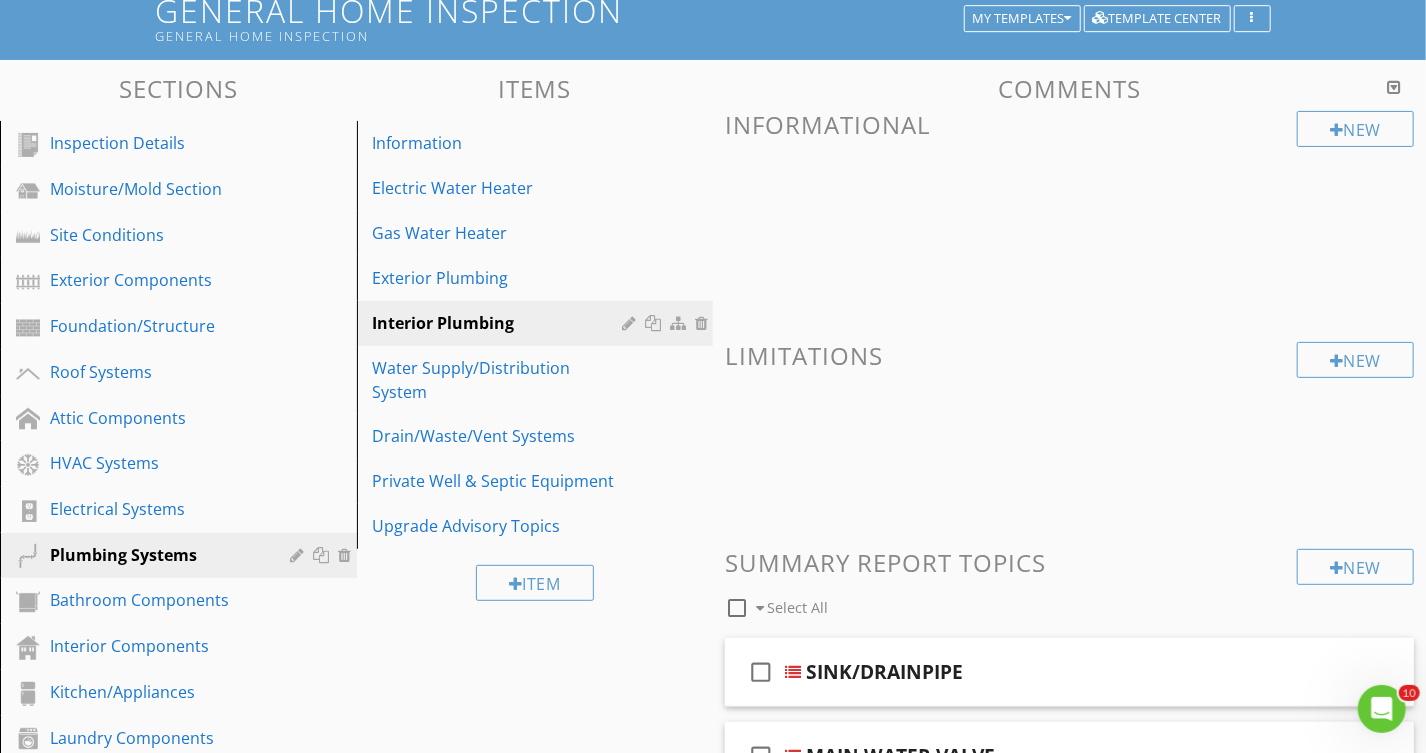 scroll, scrollTop: 108, scrollLeft: 0, axis: vertical 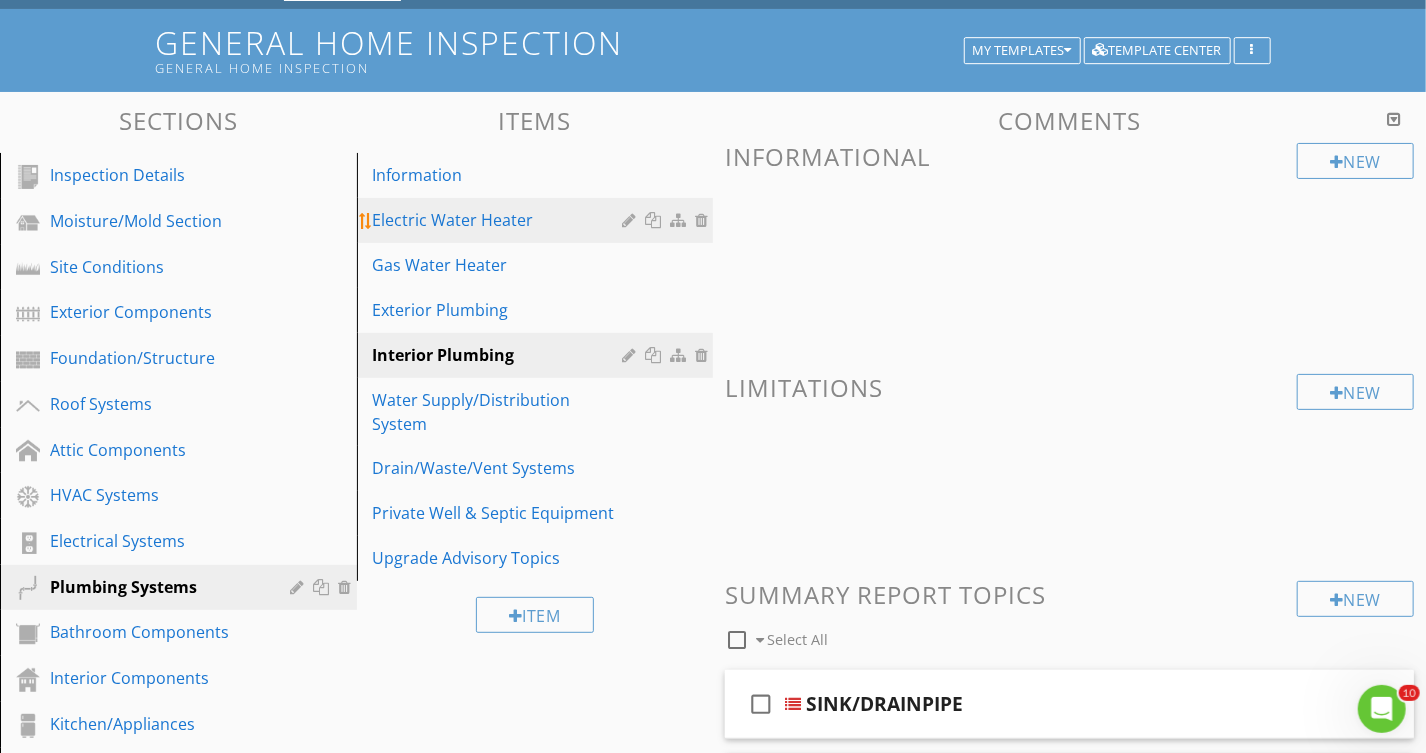 click on "Electric Water Heater" at bounding box center [501, 220] 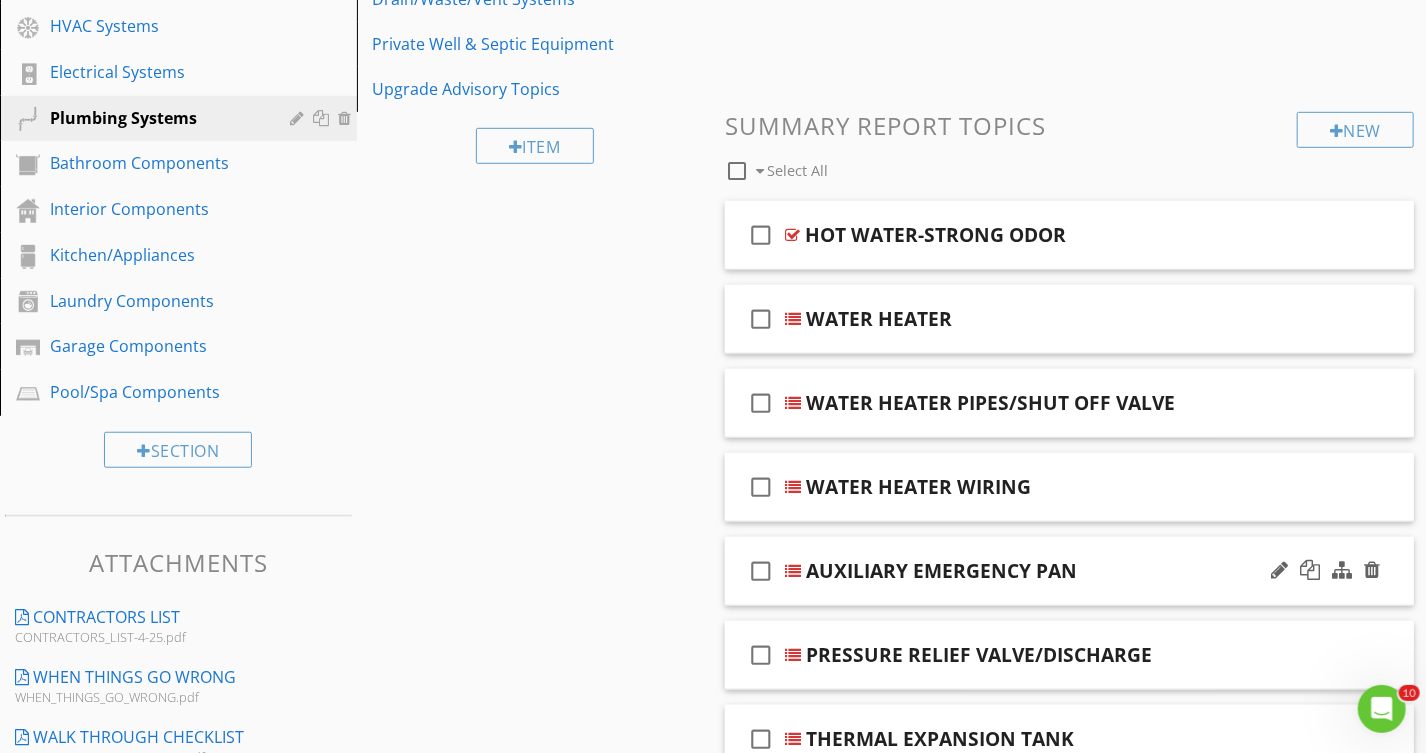 scroll, scrollTop: 562, scrollLeft: 0, axis: vertical 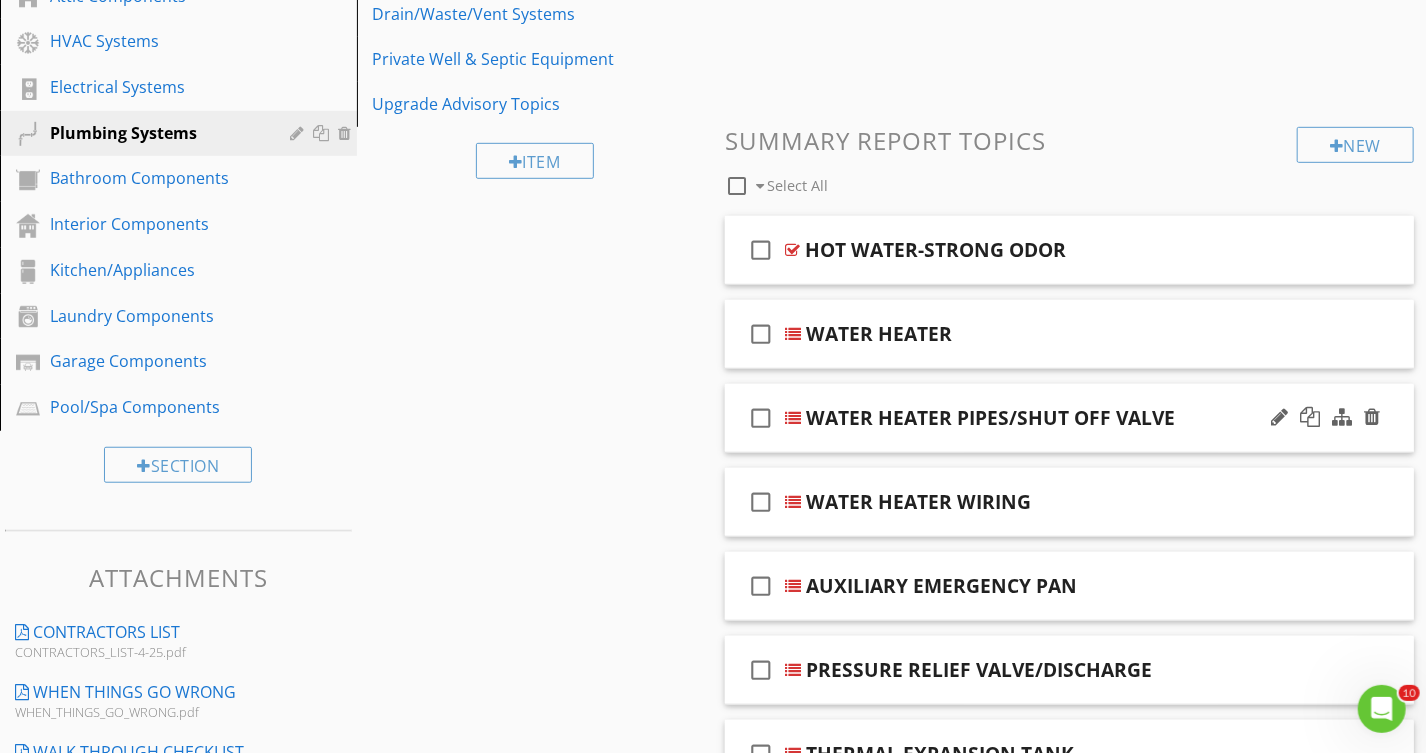 click on "check_box_outline_blank
WATER HEATER PIPES/SHUT OFF VALVE" at bounding box center (1069, 418) 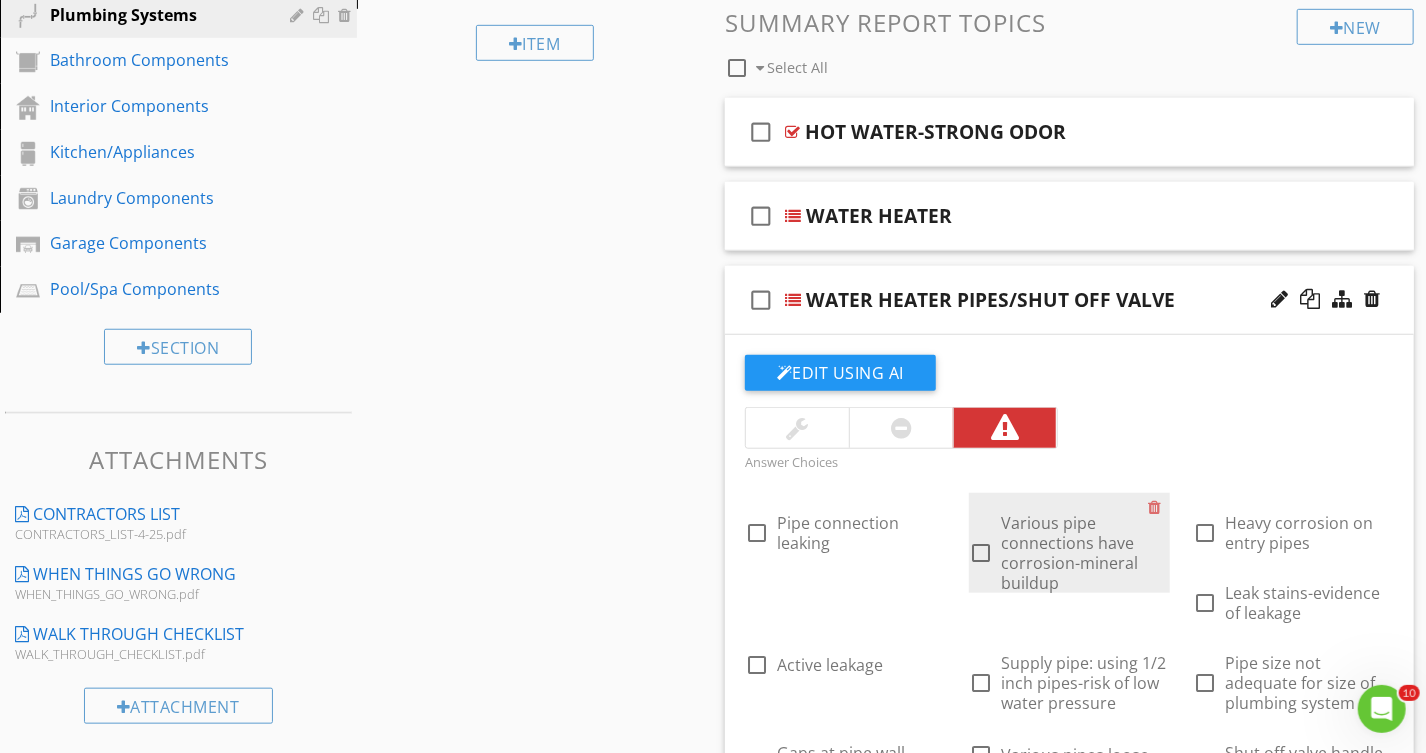 scroll, scrollTop: 653, scrollLeft: 0, axis: vertical 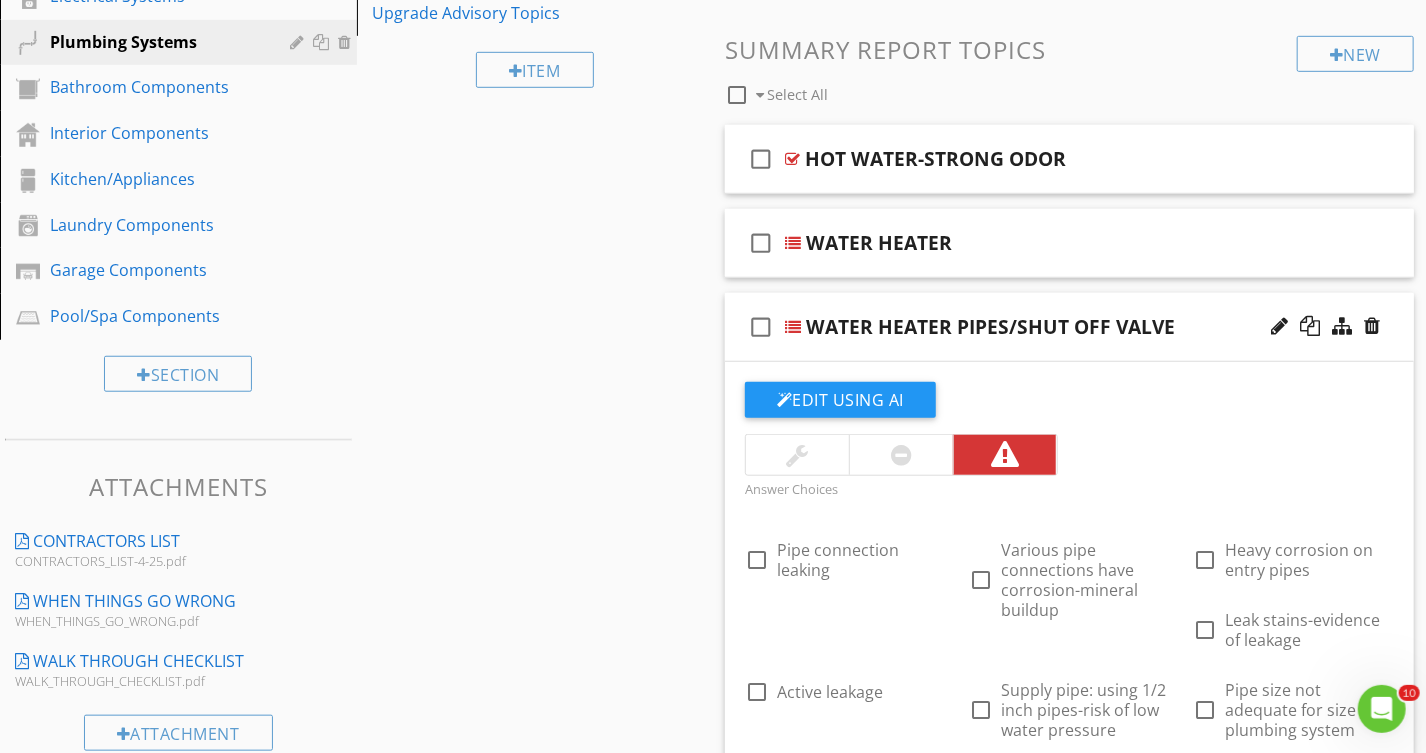 click on "check_box_outline_blank
WATER HEATER PIPES/SHUT OFF VALVE" at bounding box center (1069, 327) 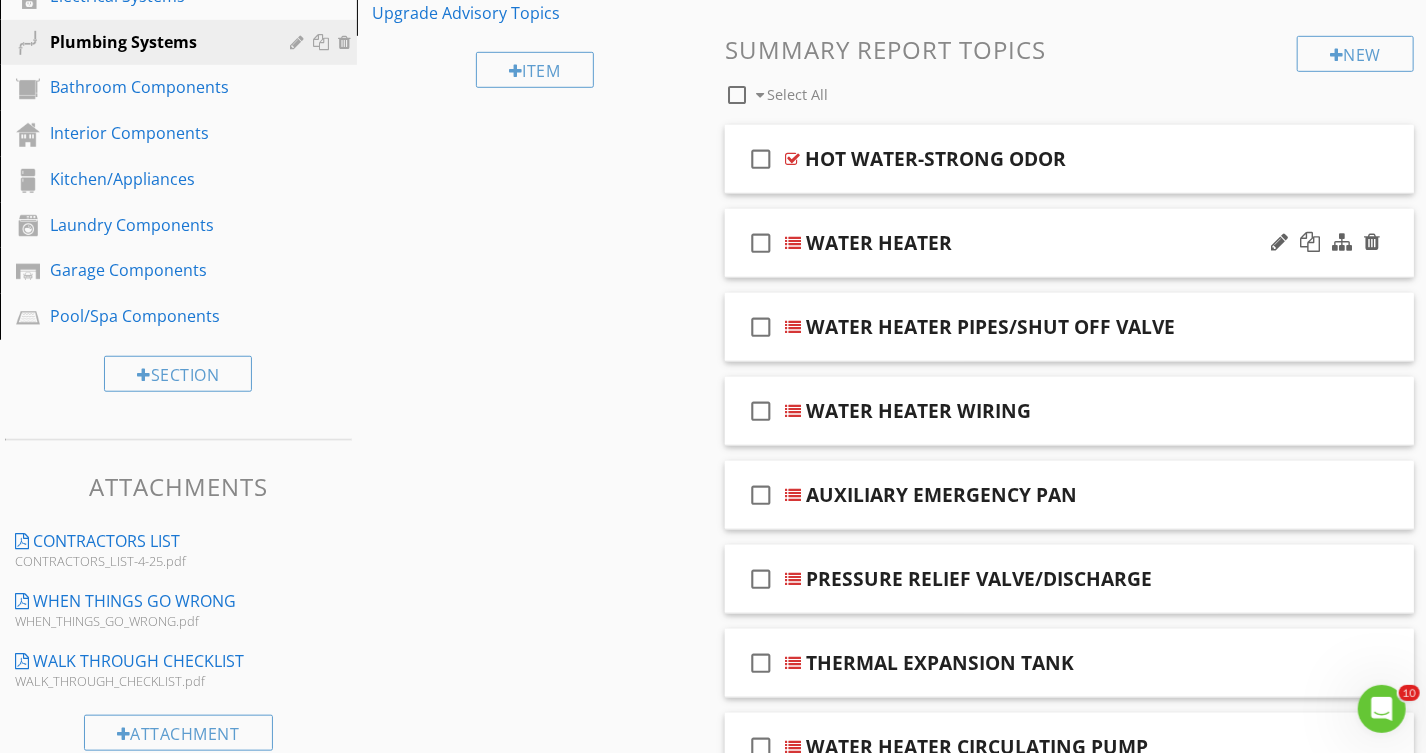 click on "check_box_outline_blank
WATER HEATER" at bounding box center (1069, 243) 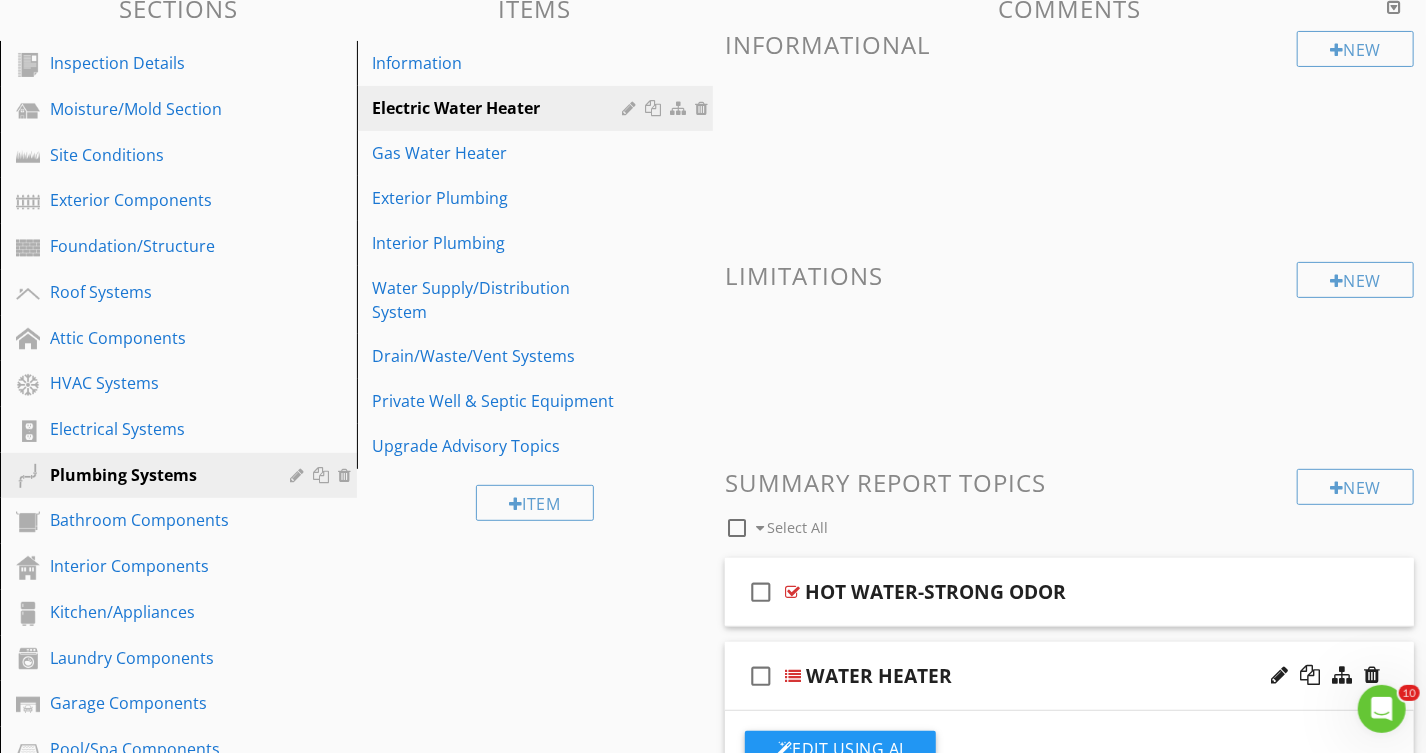 scroll, scrollTop: 199, scrollLeft: 0, axis: vertical 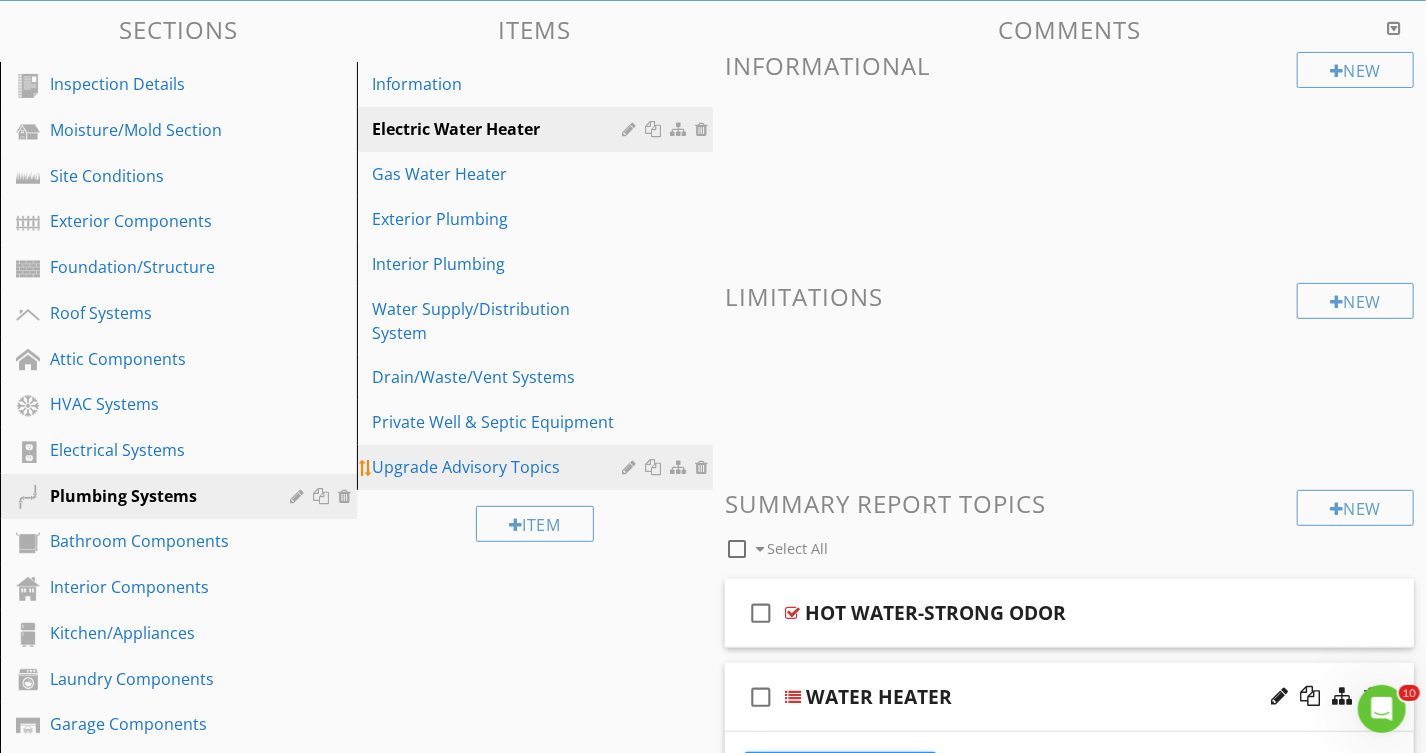click on "Upgrade Advisory Topics" at bounding box center [501, 467] 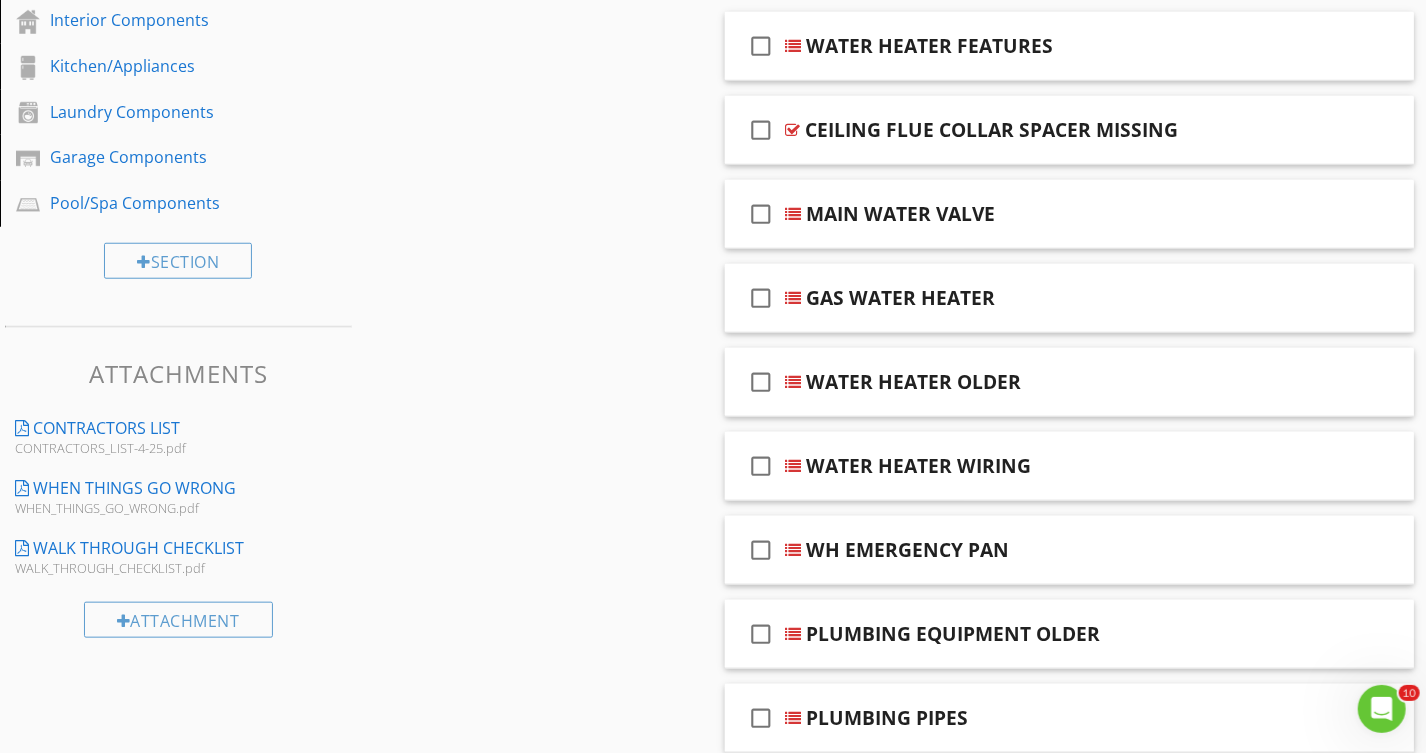scroll, scrollTop: 562, scrollLeft: 0, axis: vertical 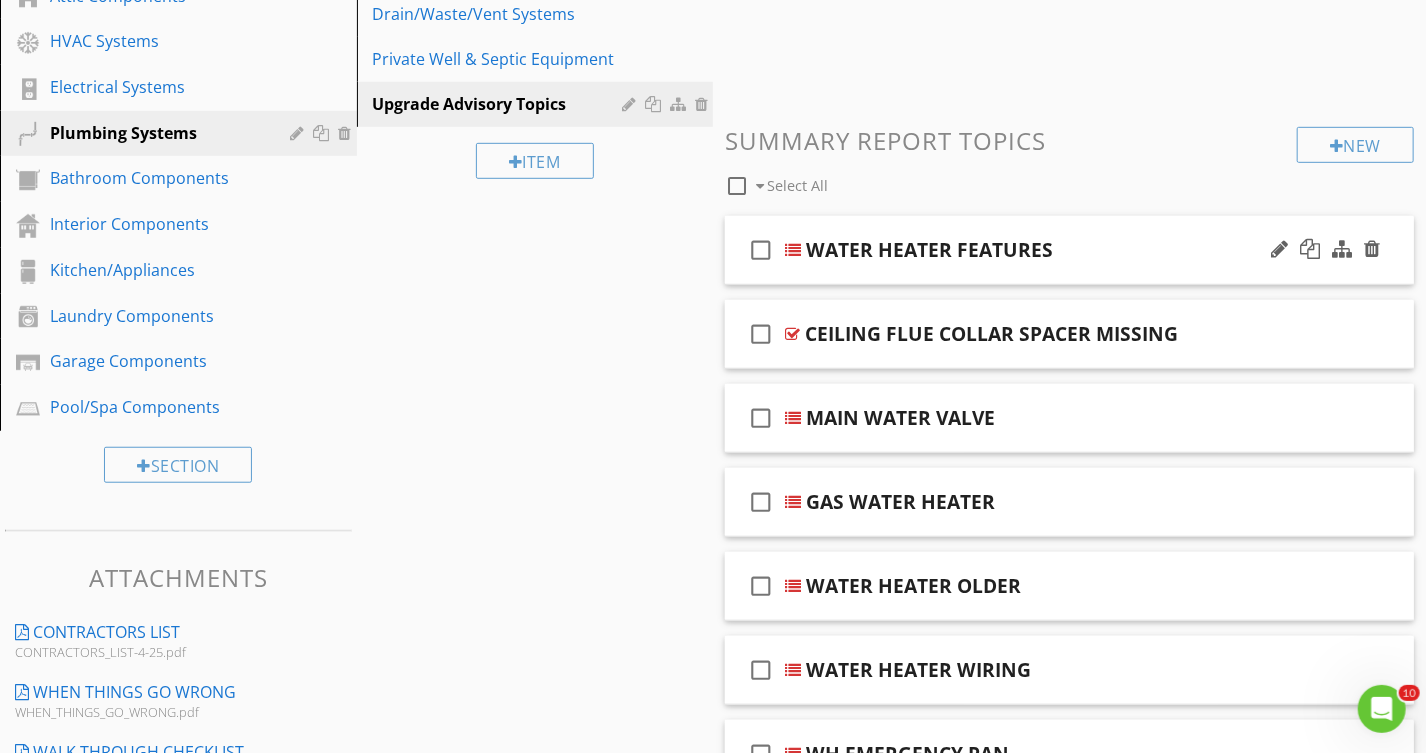 click on "check_box_outline_blank
WATER HEATER FEATURES" at bounding box center [1069, 250] 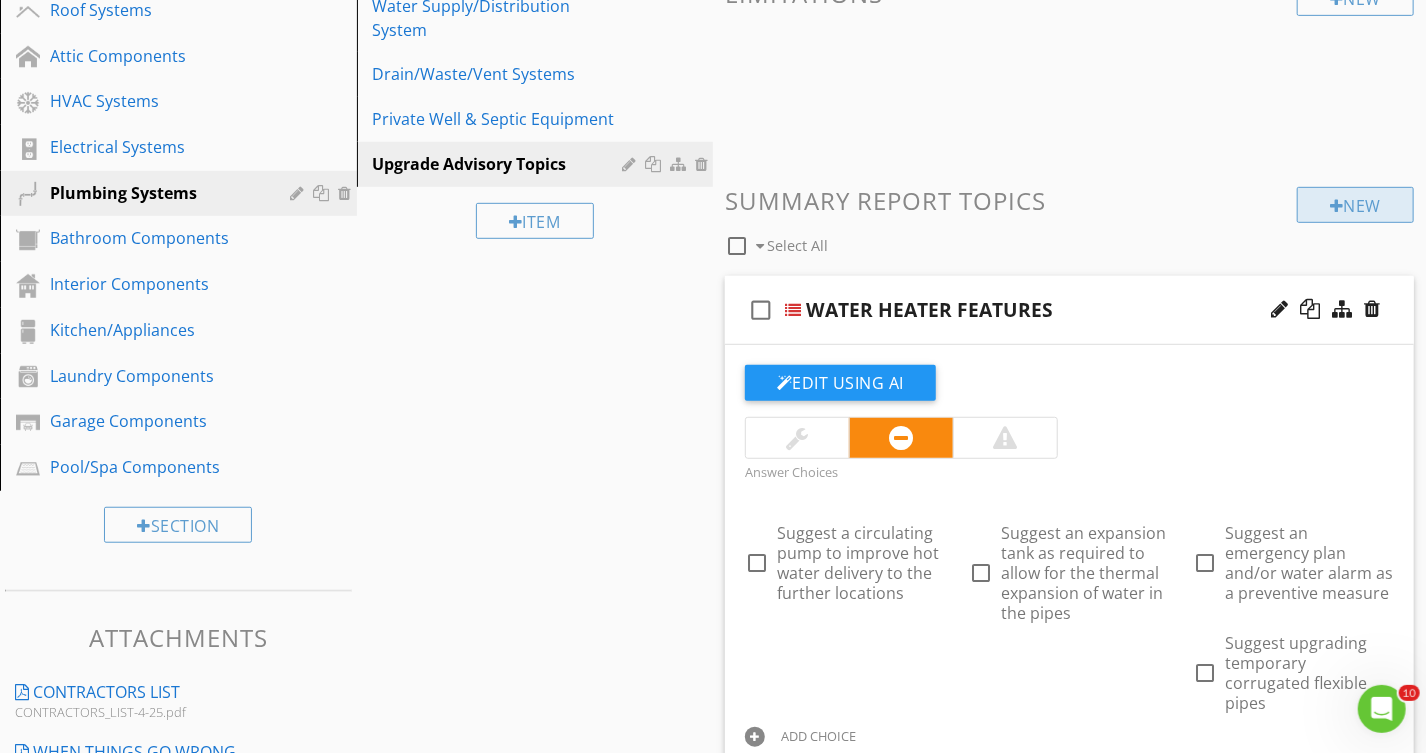 scroll, scrollTop: 471, scrollLeft: 0, axis: vertical 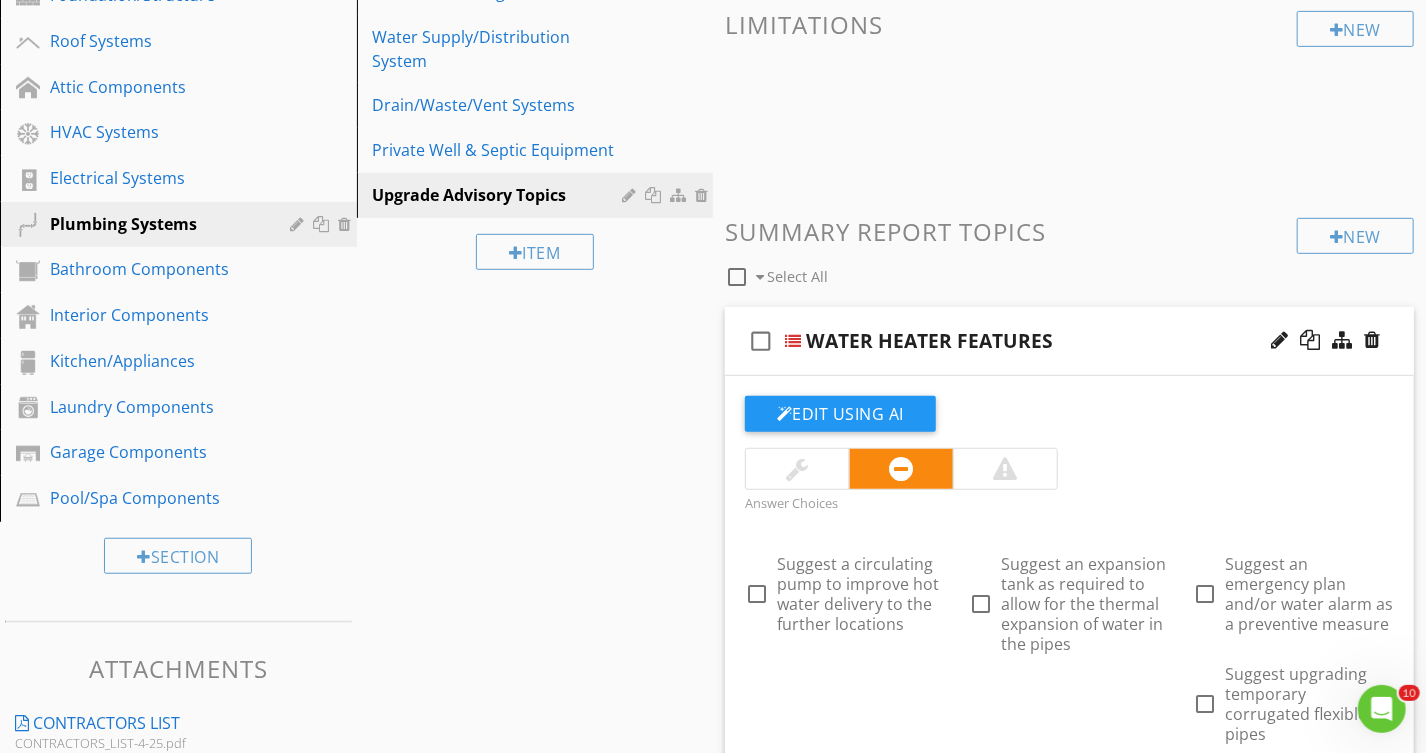 click on "check_box_outline_blank
WATER HEATER FEATURES" at bounding box center [1069, 341] 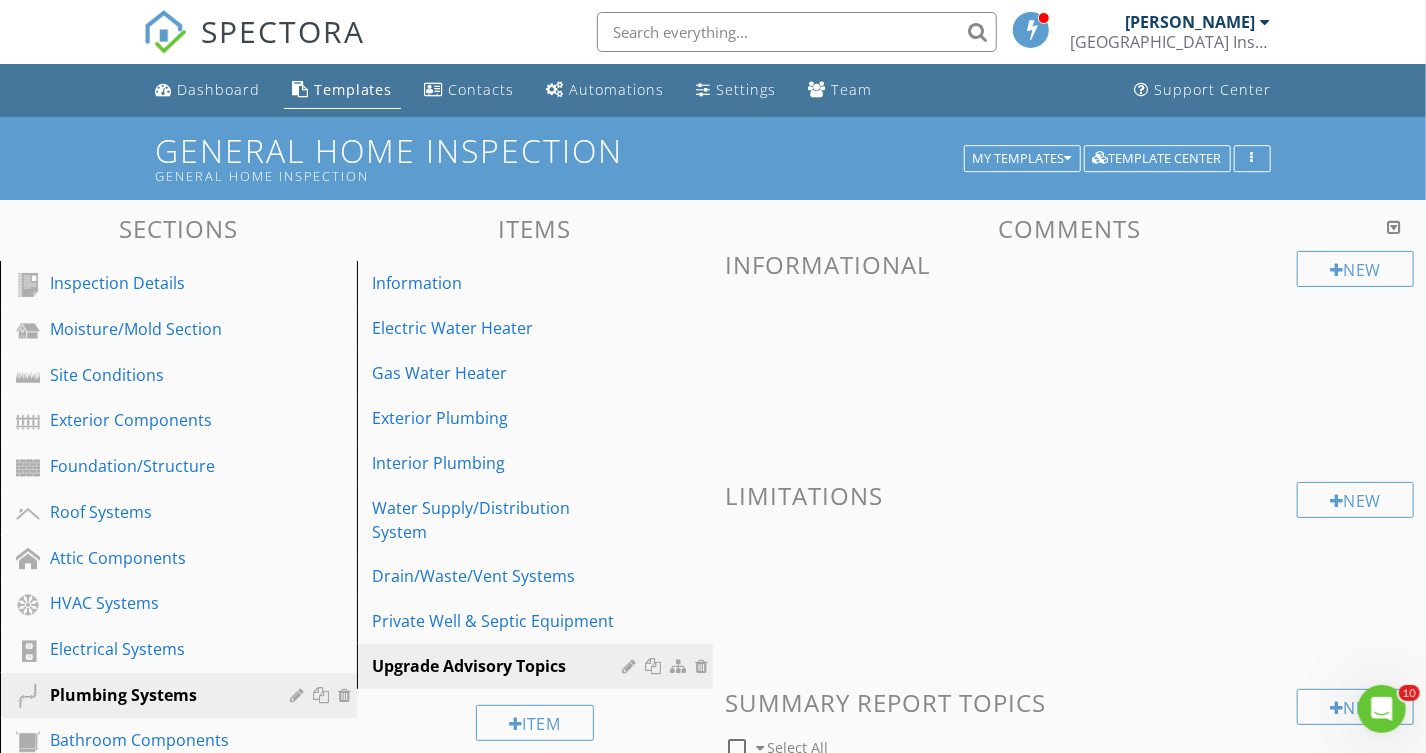 scroll, scrollTop: 0, scrollLeft: 0, axis: both 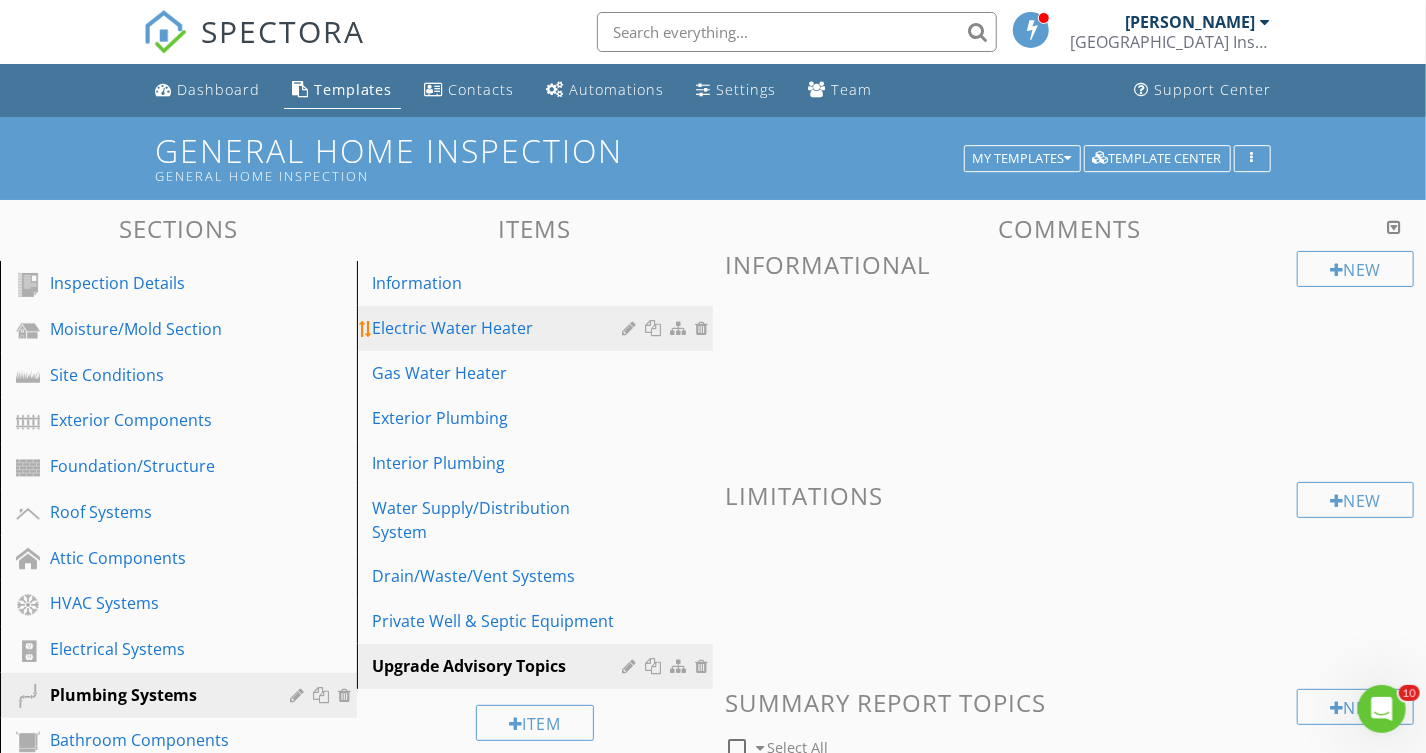 click on "Electric Water Heater" at bounding box center [501, 328] 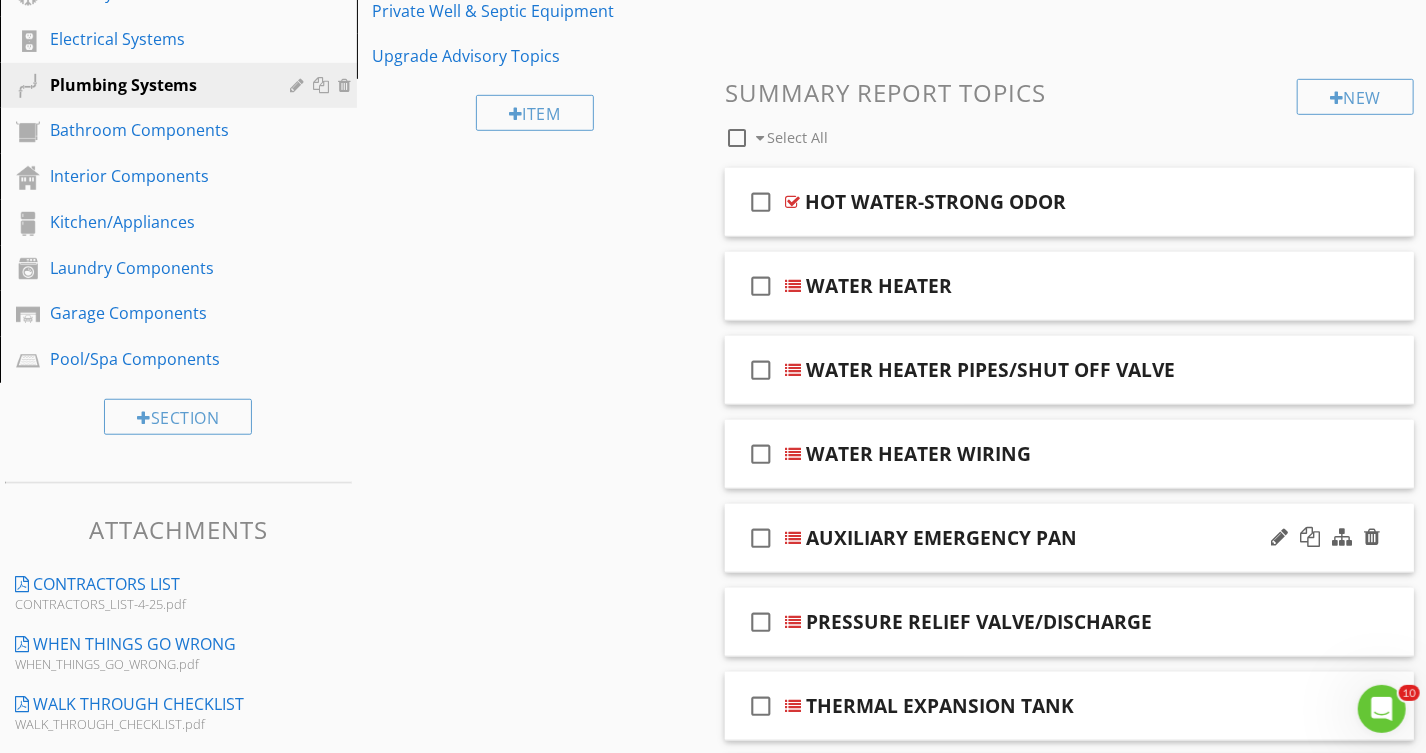 scroll, scrollTop: 636, scrollLeft: 0, axis: vertical 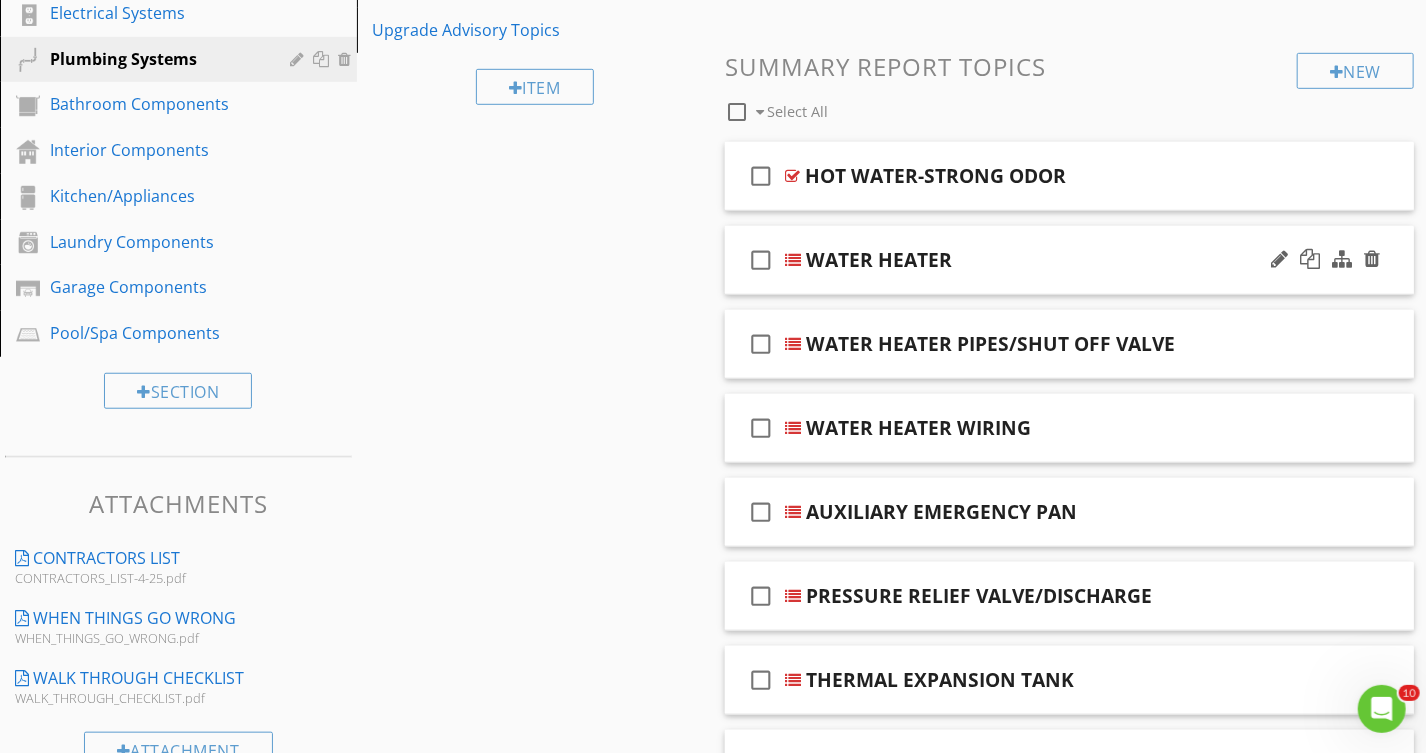 click on "check_box_outline_blank
WATER HEATER" at bounding box center (1069, 260) 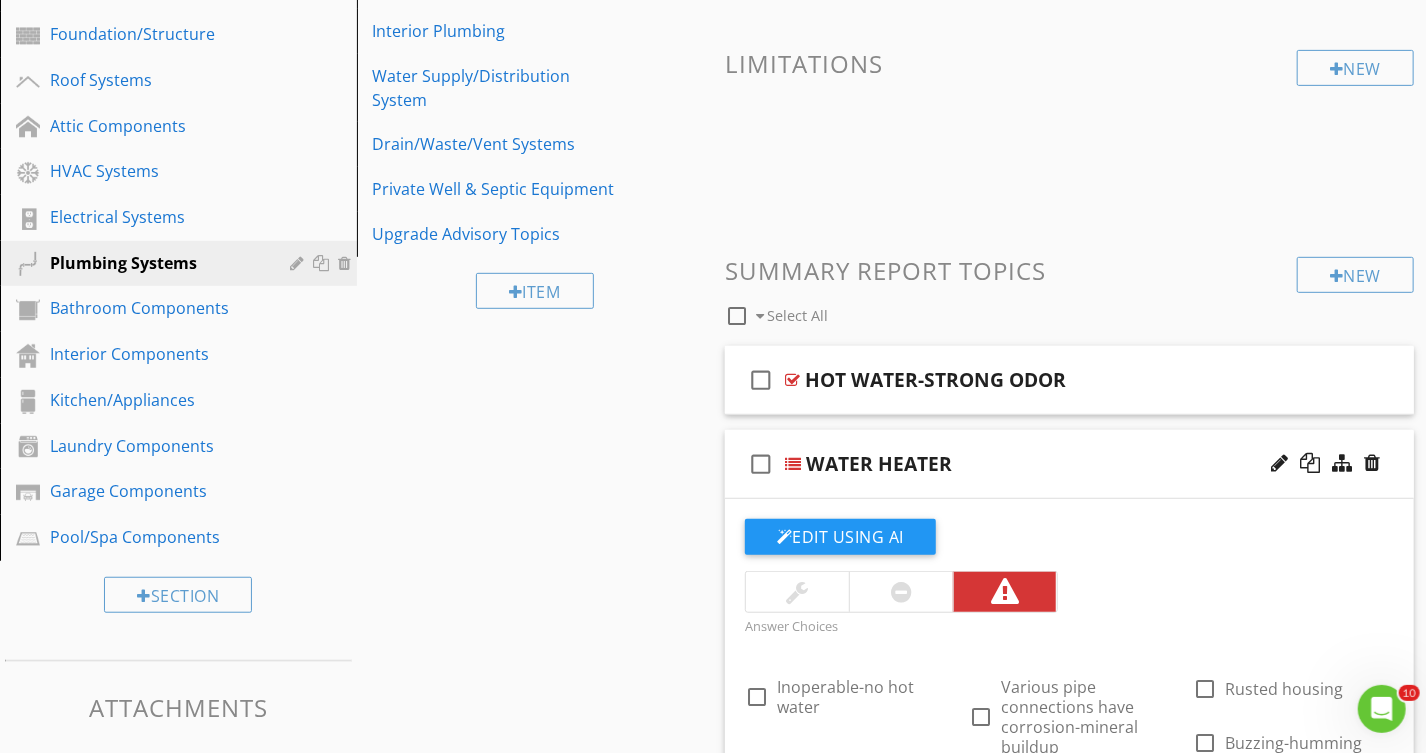 scroll, scrollTop: 307, scrollLeft: 0, axis: vertical 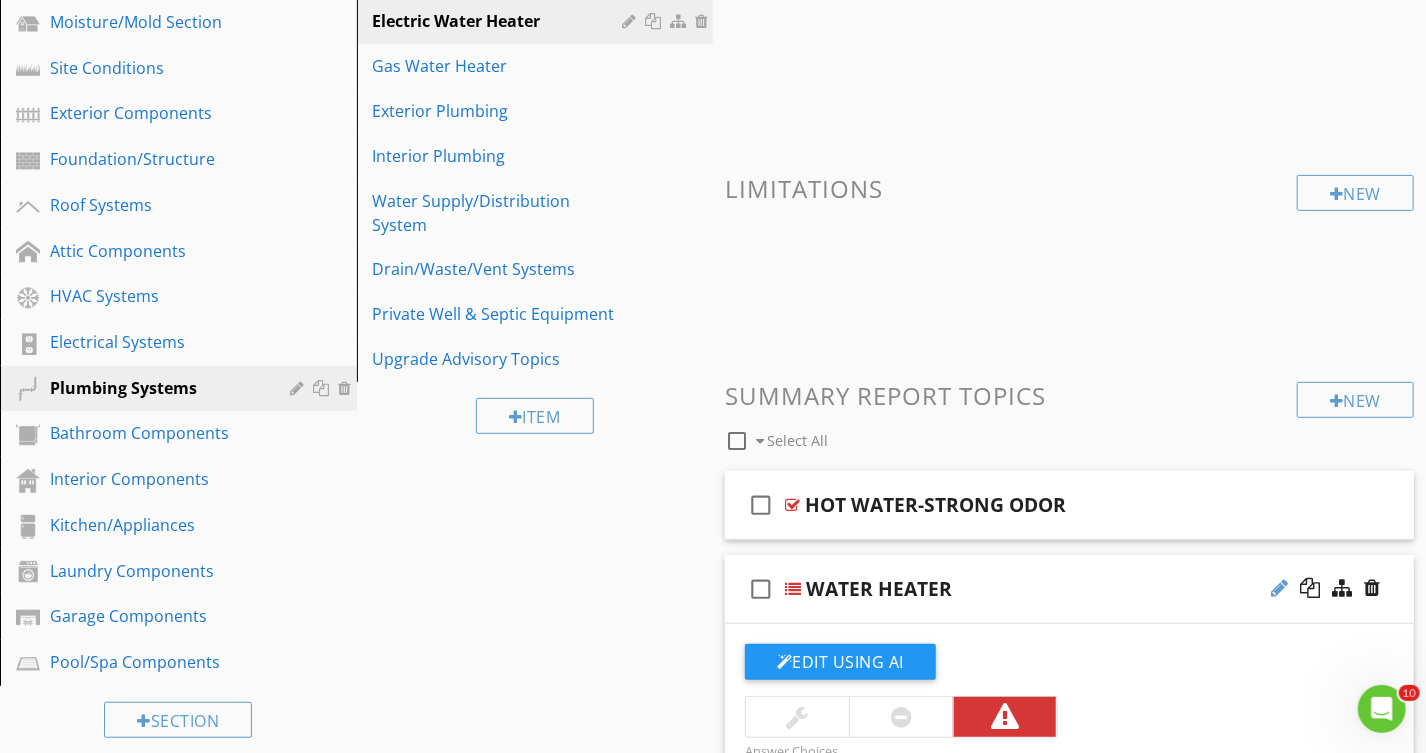 click at bounding box center [1279, 588] 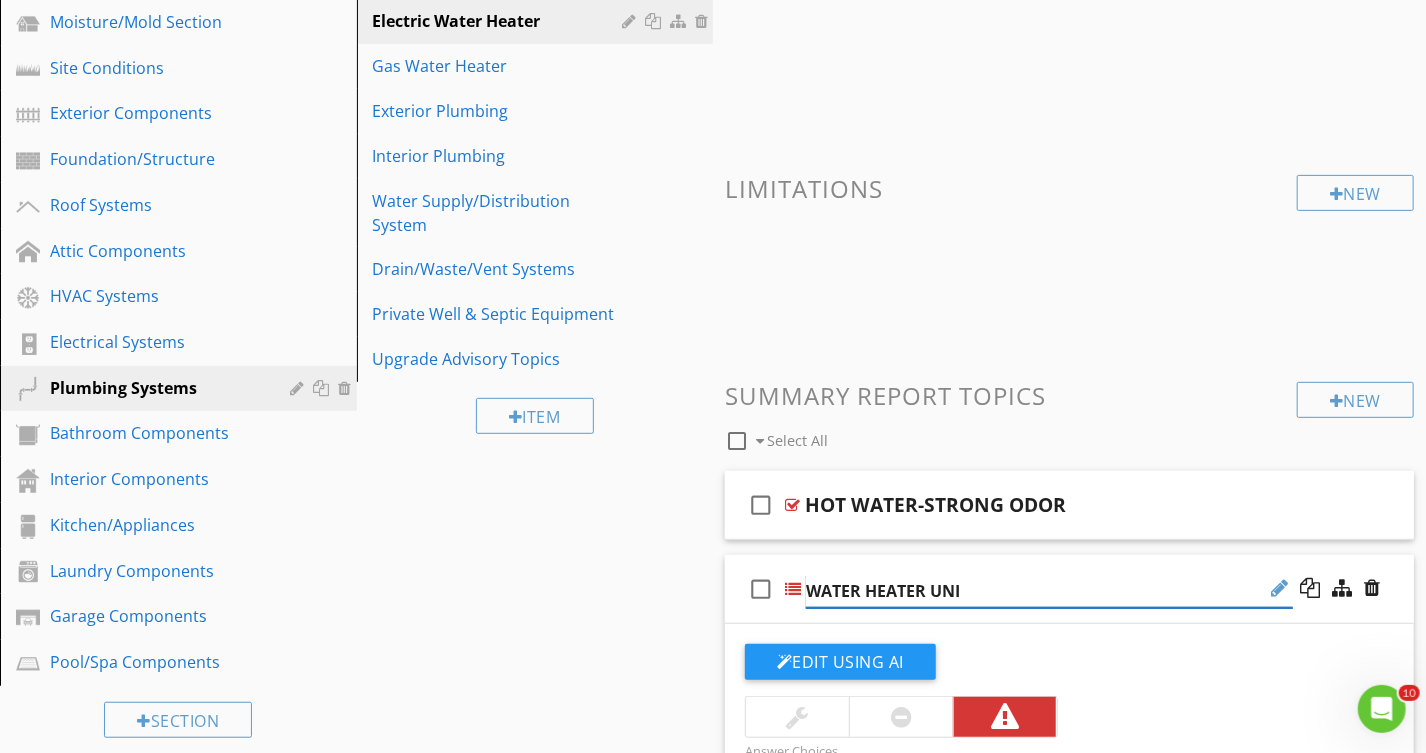 type on "WATER HEATER UNIT" 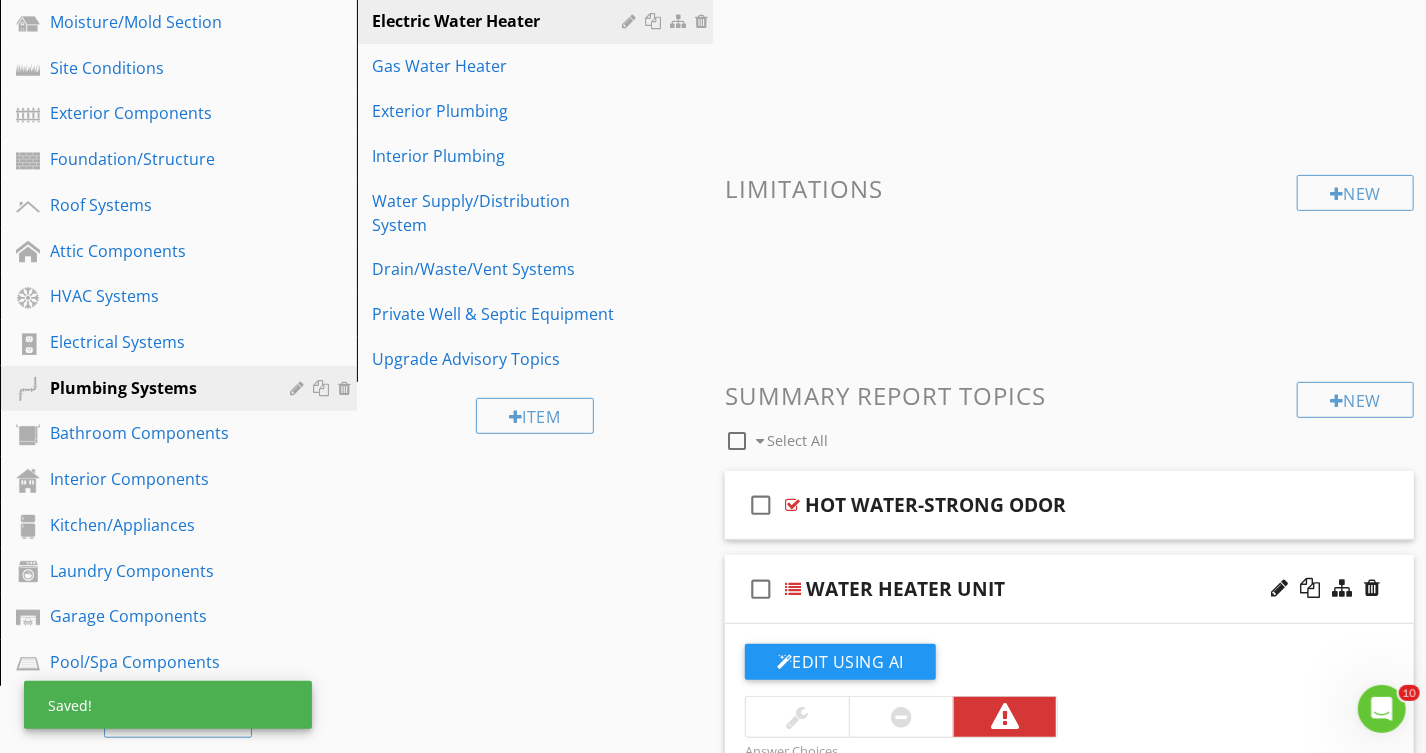 drag, startPoint x: 345, startPoint y: 609, endPoint x: 359, endPoint y: 603, distance: 15.231546 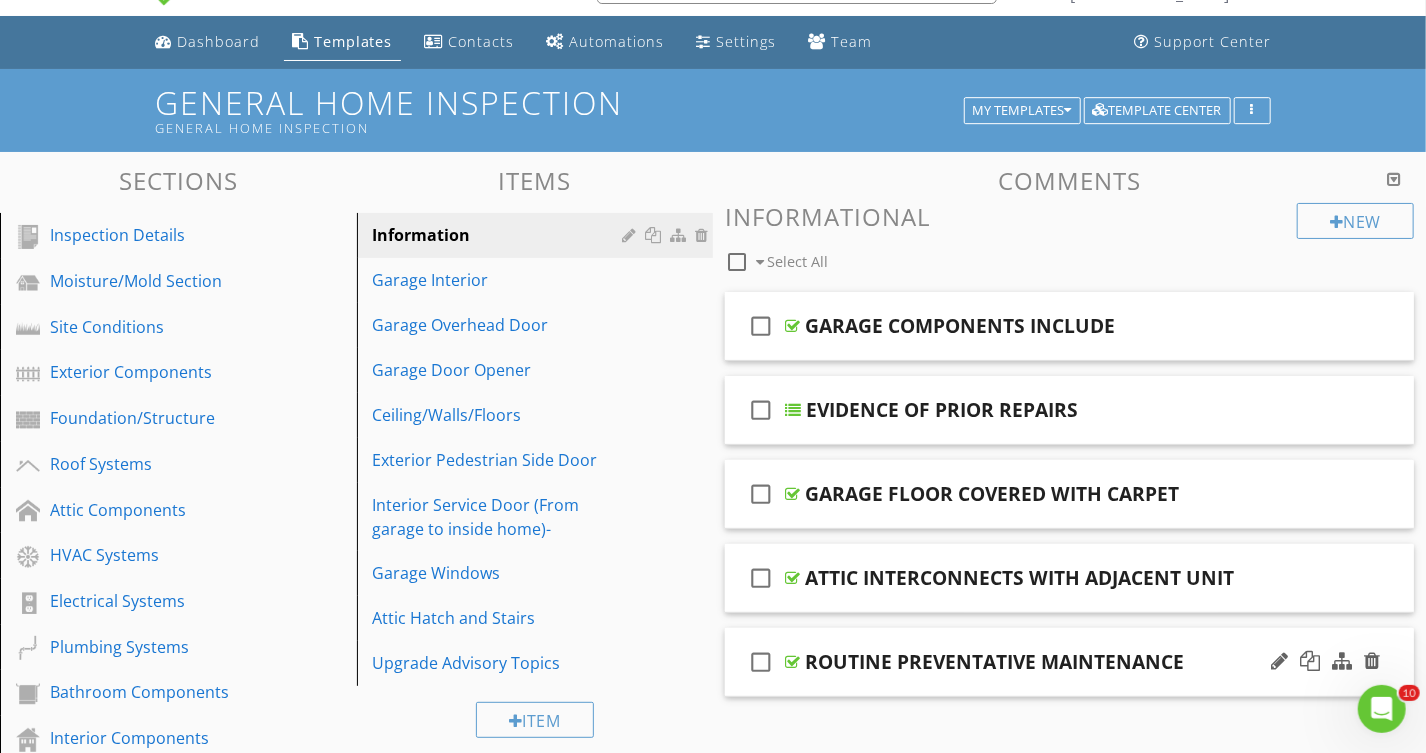 scroll, scrollTop: 34, scrollLeft: 0, axis: vertical 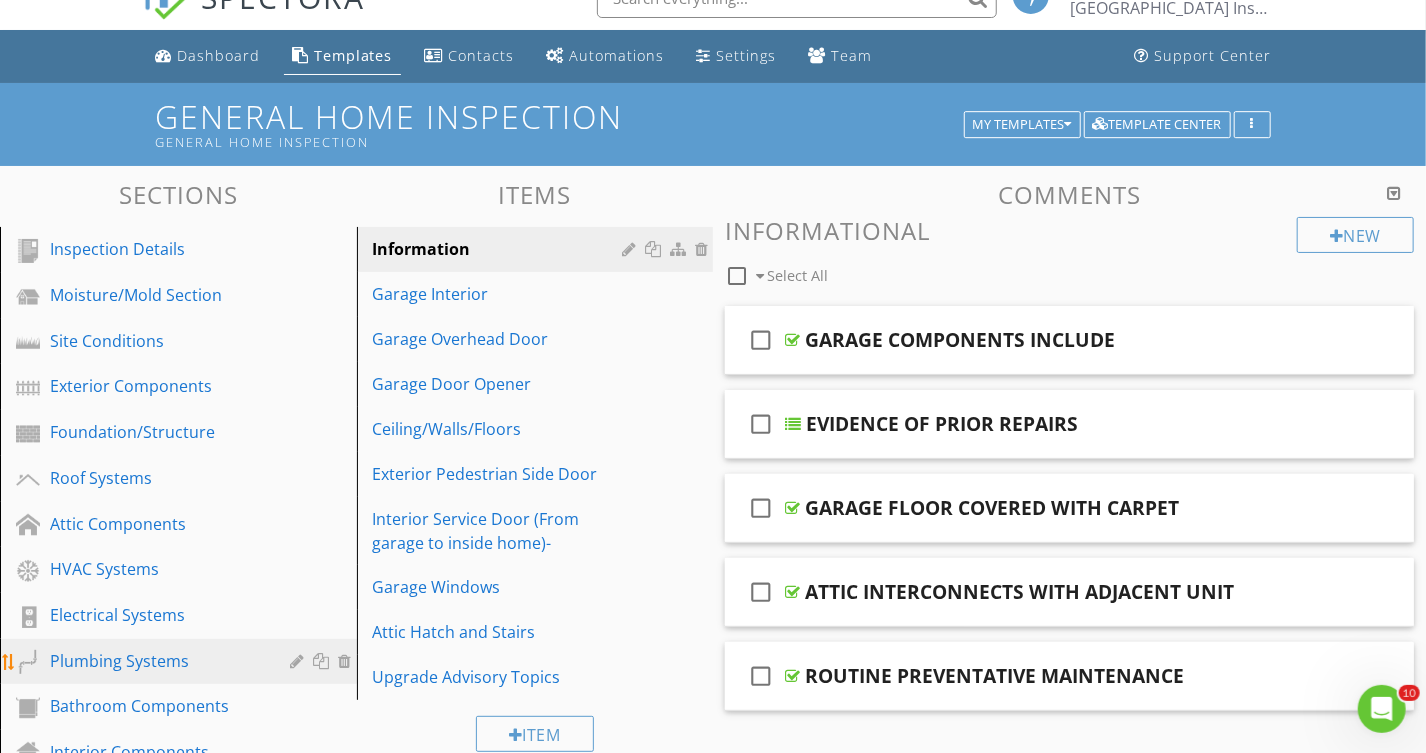 click on "Plumbing Systems" at bounding box center (156, 661) 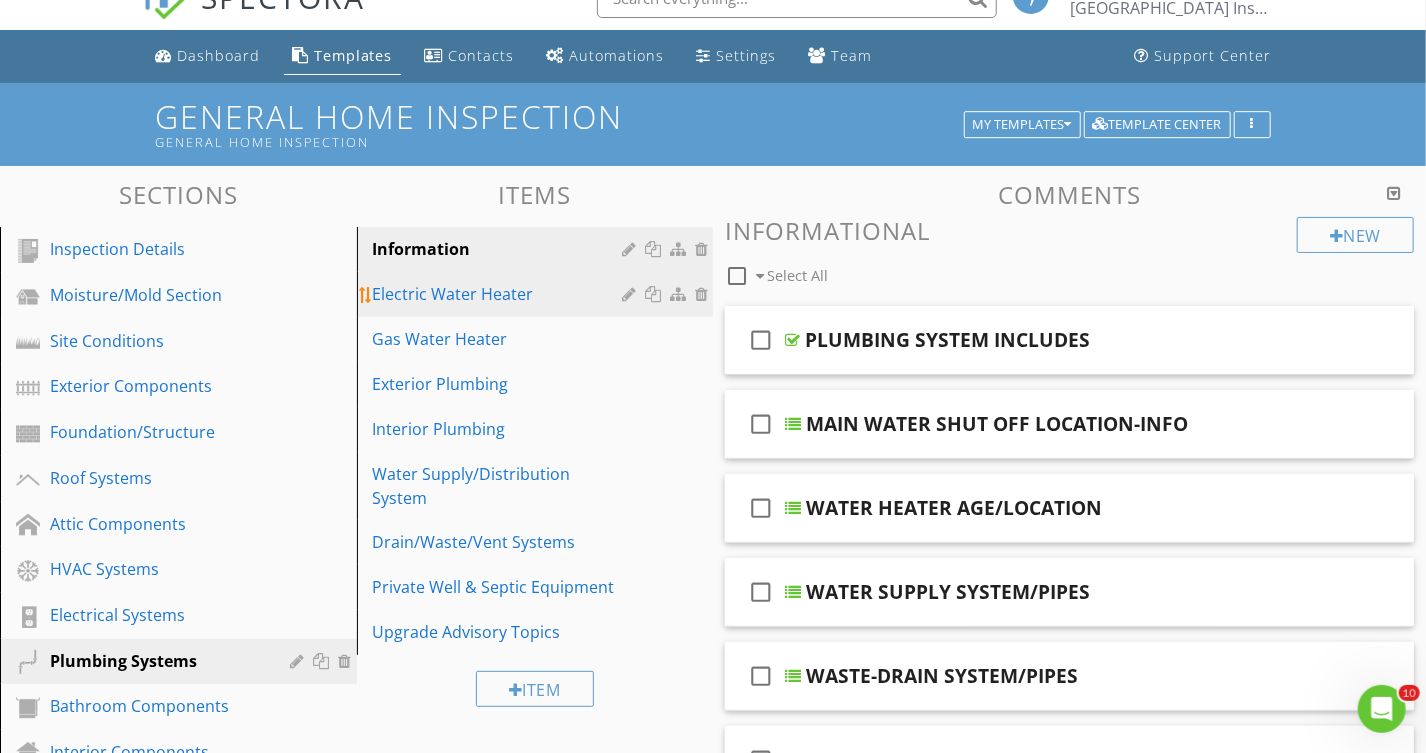 click on "Electric Water Heater" at bounding box center [501, 294] 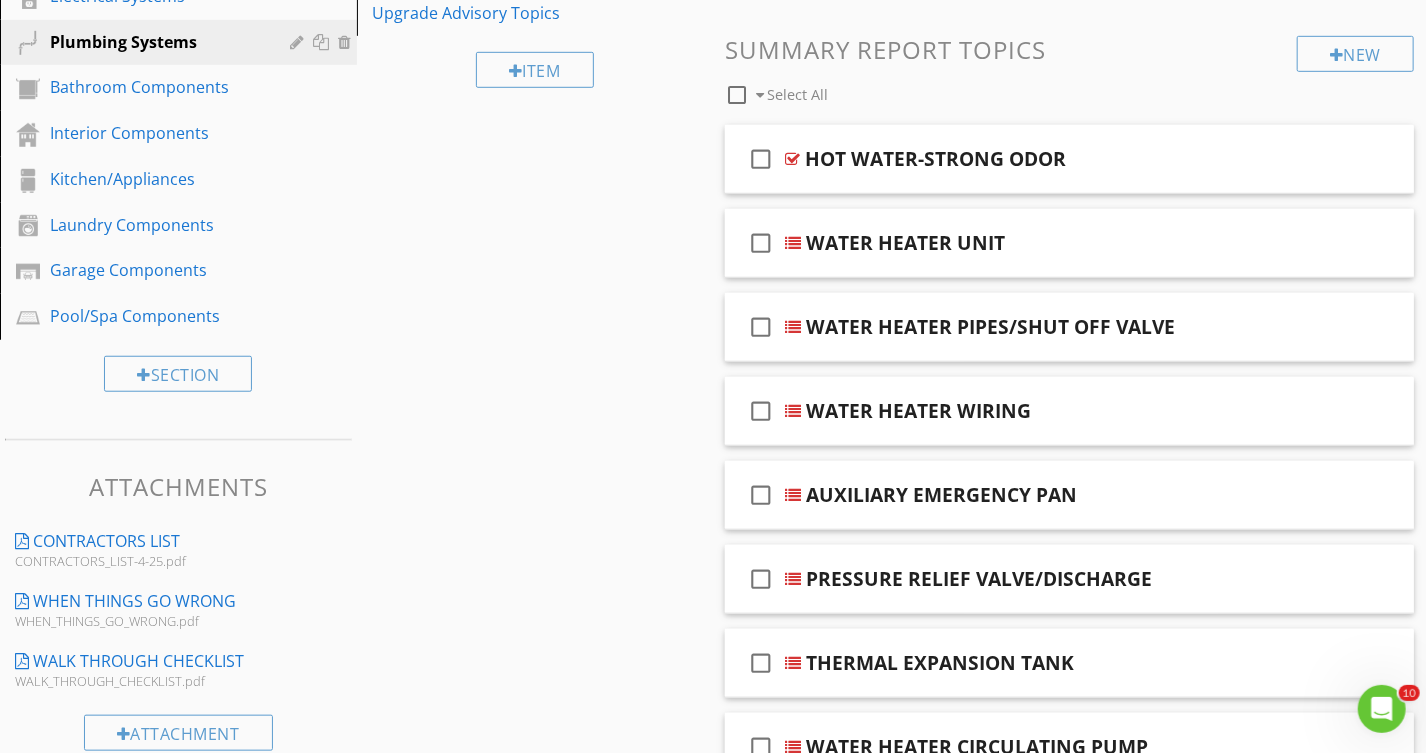 scroll, scrollTop: 670, scrollLeft: 0, axis: vertical 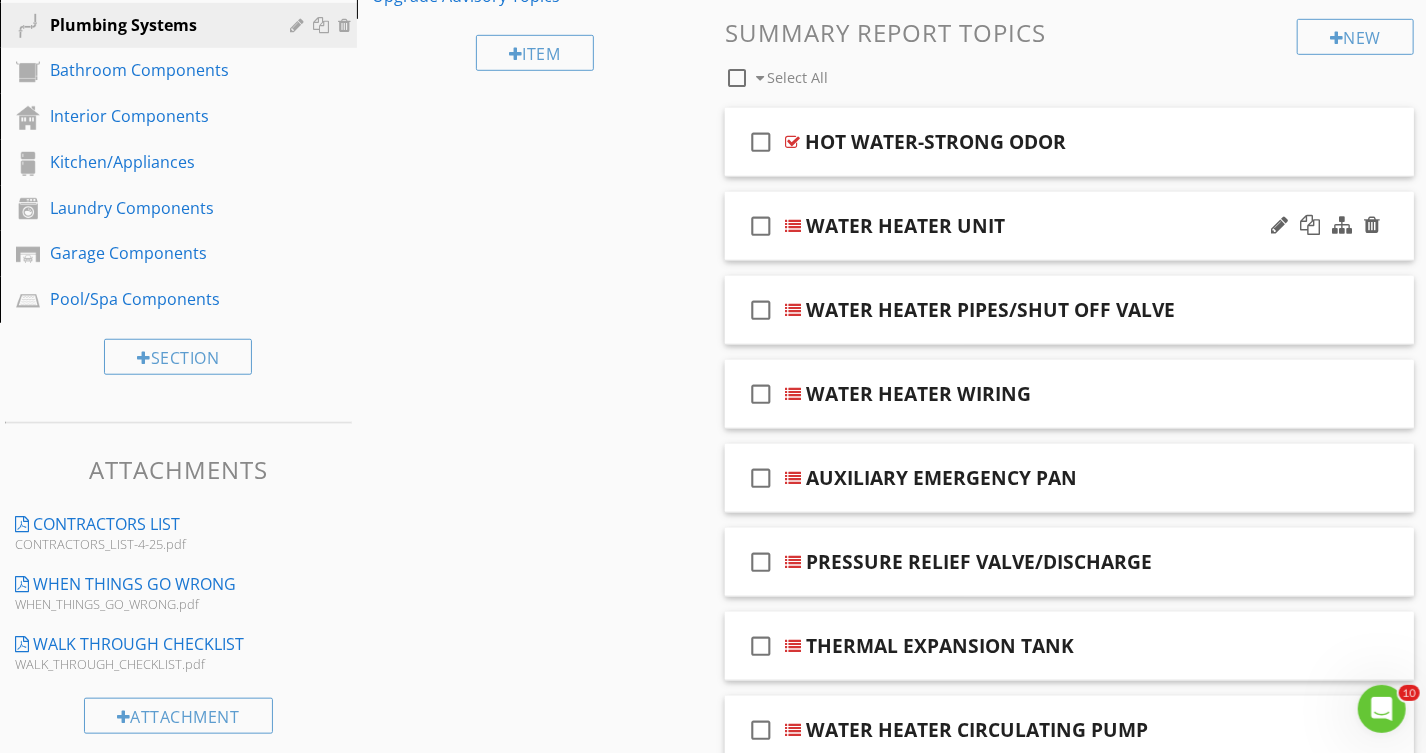 click on "check_box_outline_blank
WATER HEATER UNIT" at bounding box center [1069, 226] 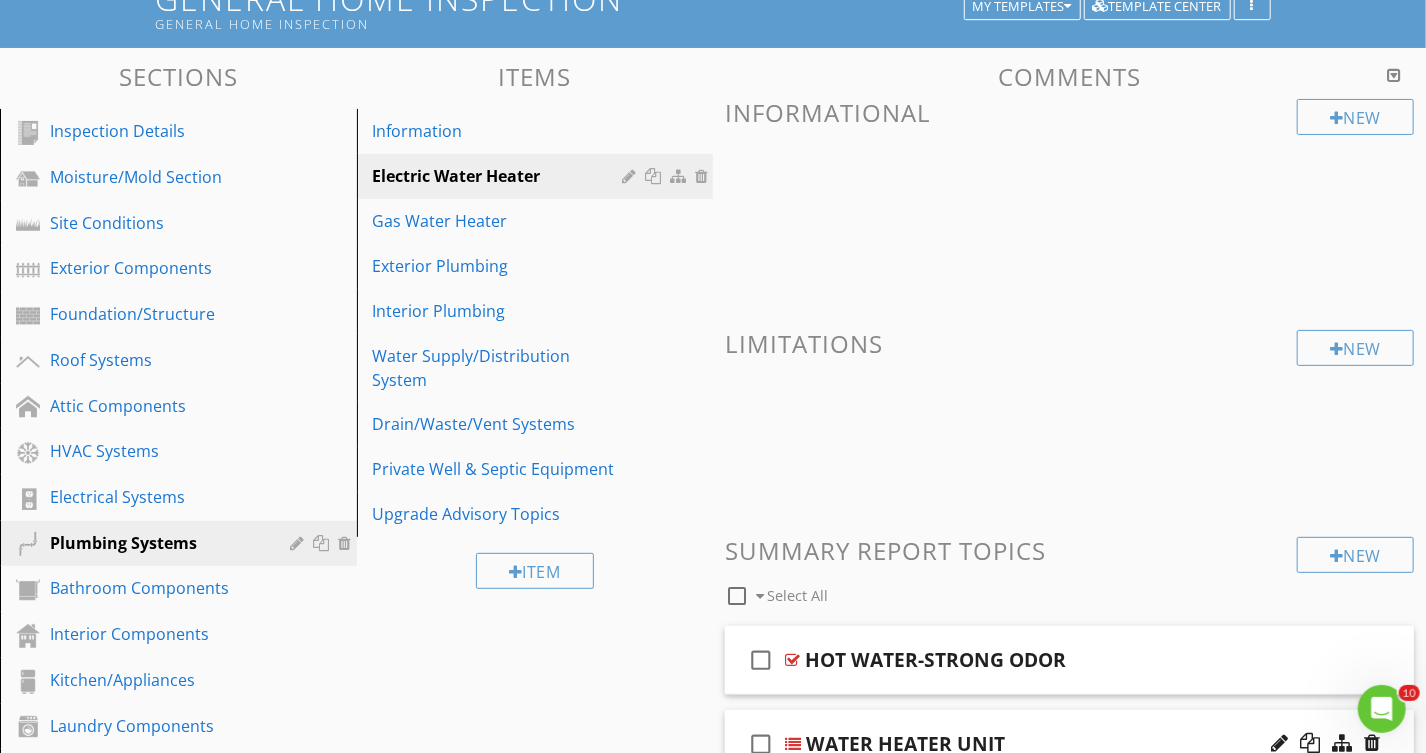 scroll, scrollTop: 125, scrollLeft: 0, axis: vertical 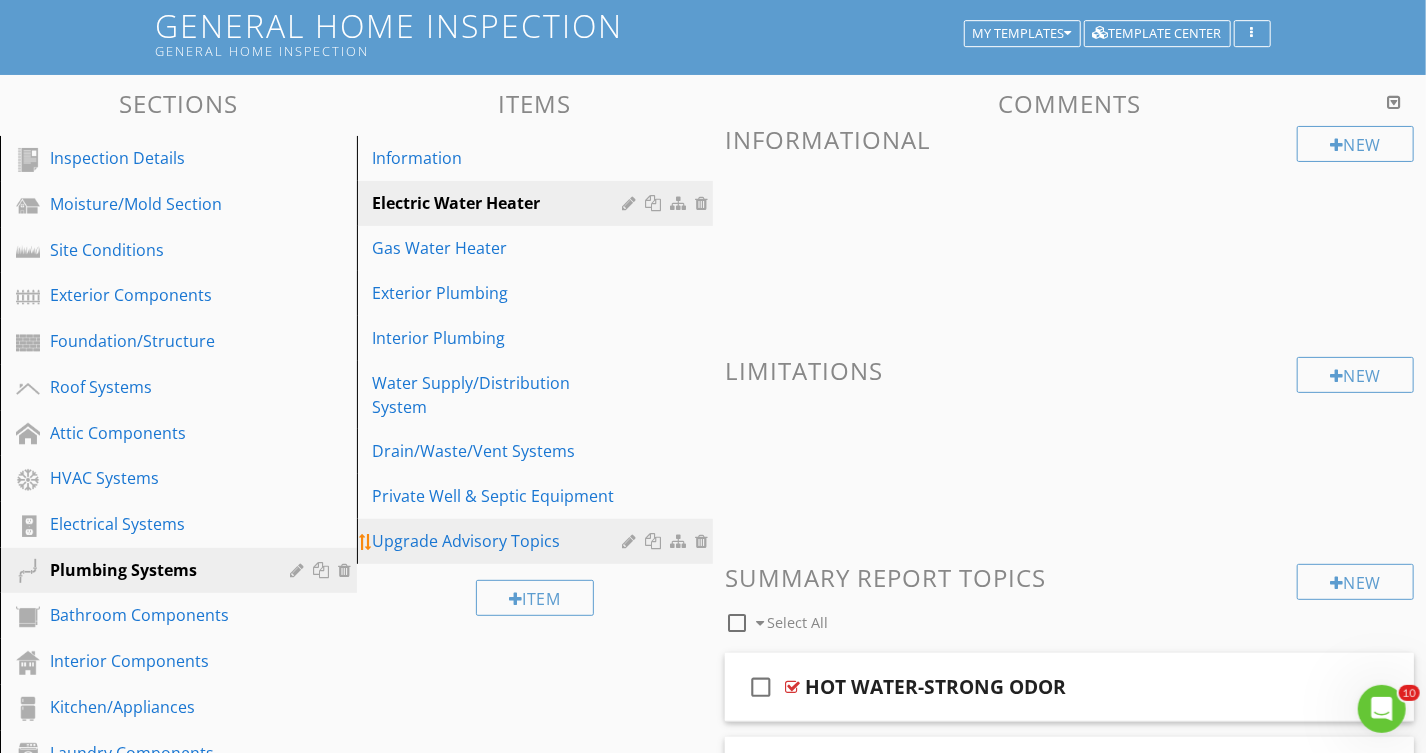 click on "Upgrade Advisory Topics" at bounding box center [501, 541] 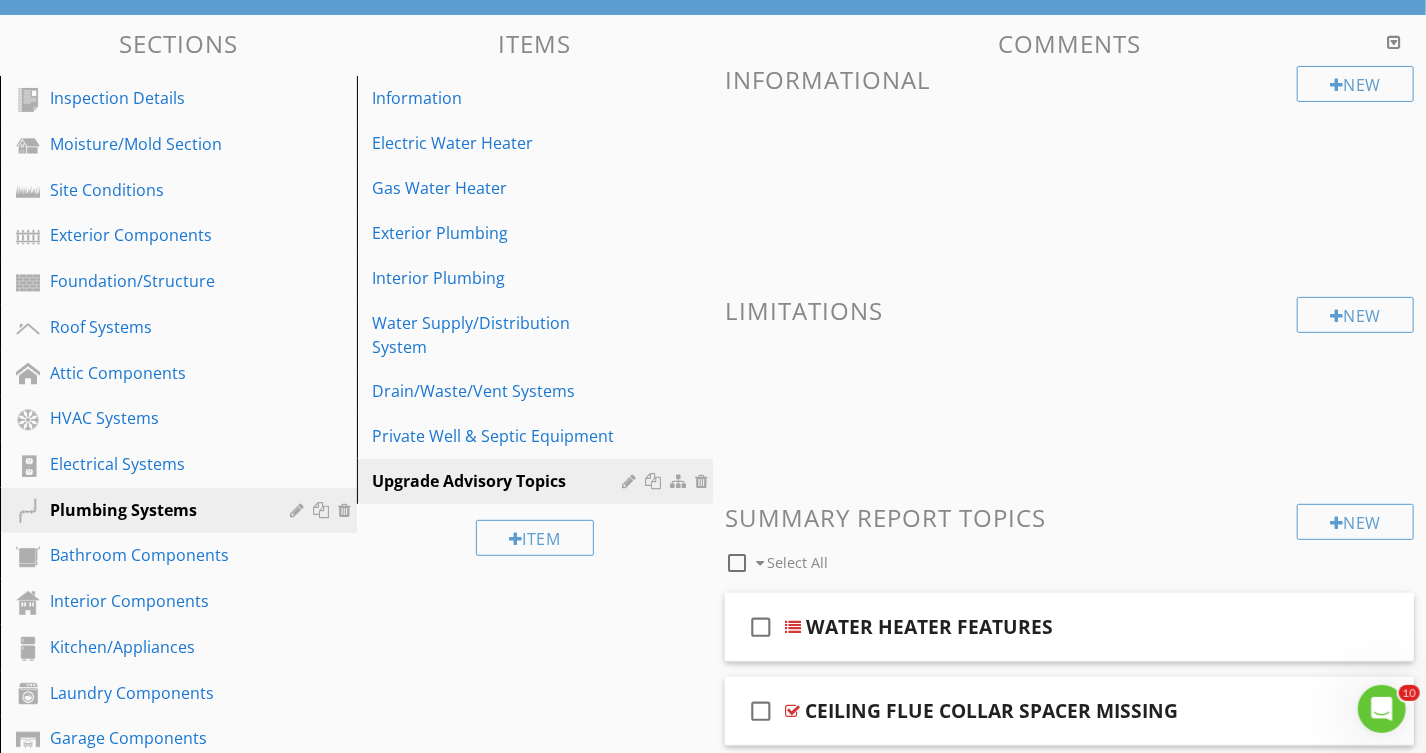 scroll, scrollTop: 0, scrollLeft: 0, axis: both 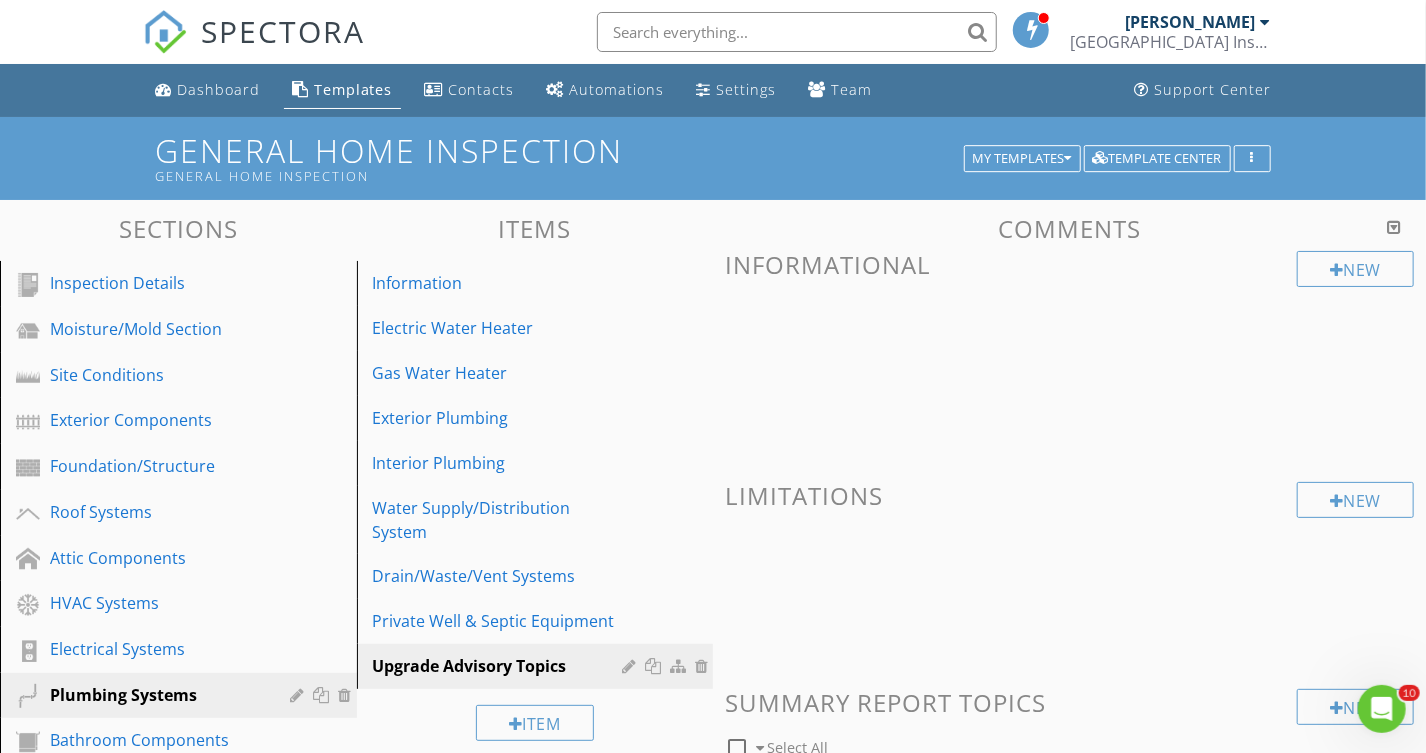 click at bounding box center [1394, 227] 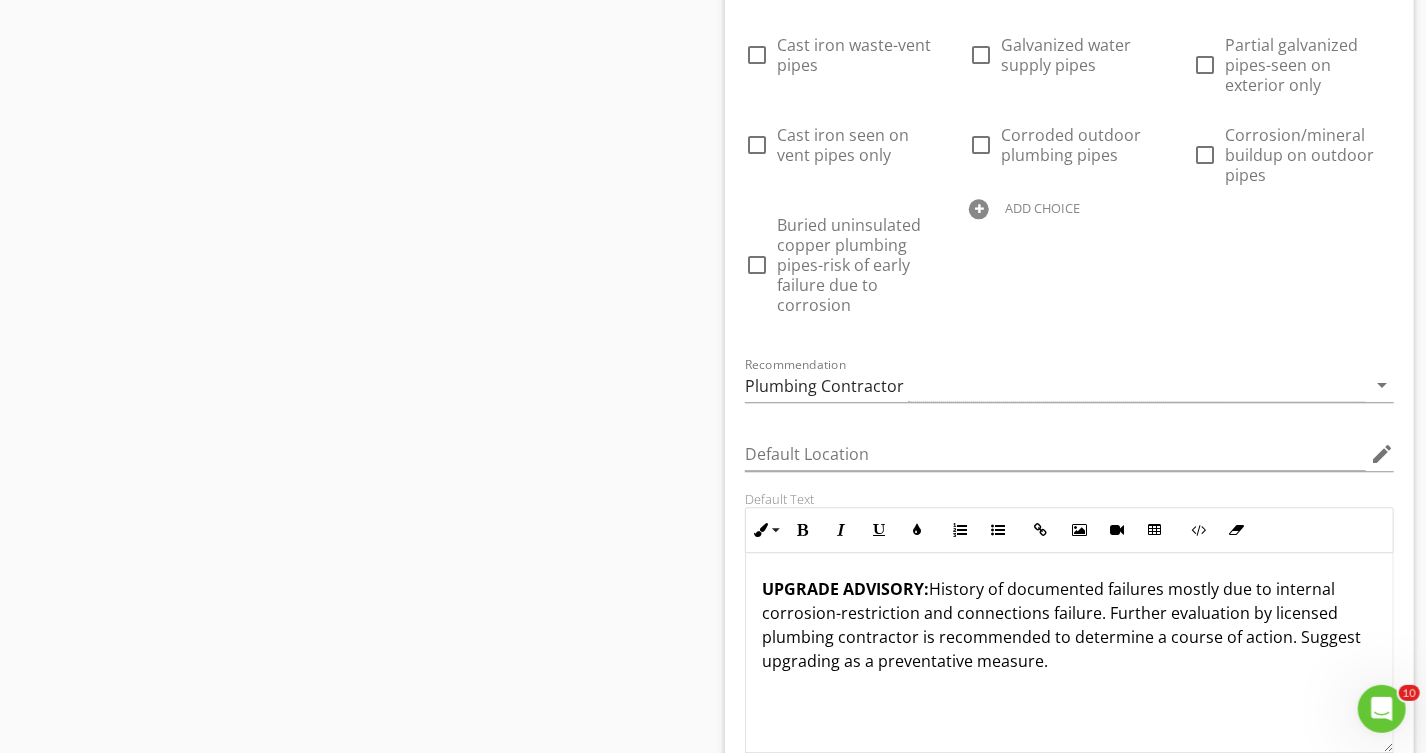 scroll, scrollTop: 10454, scrollLeft: 0, axis: vertical 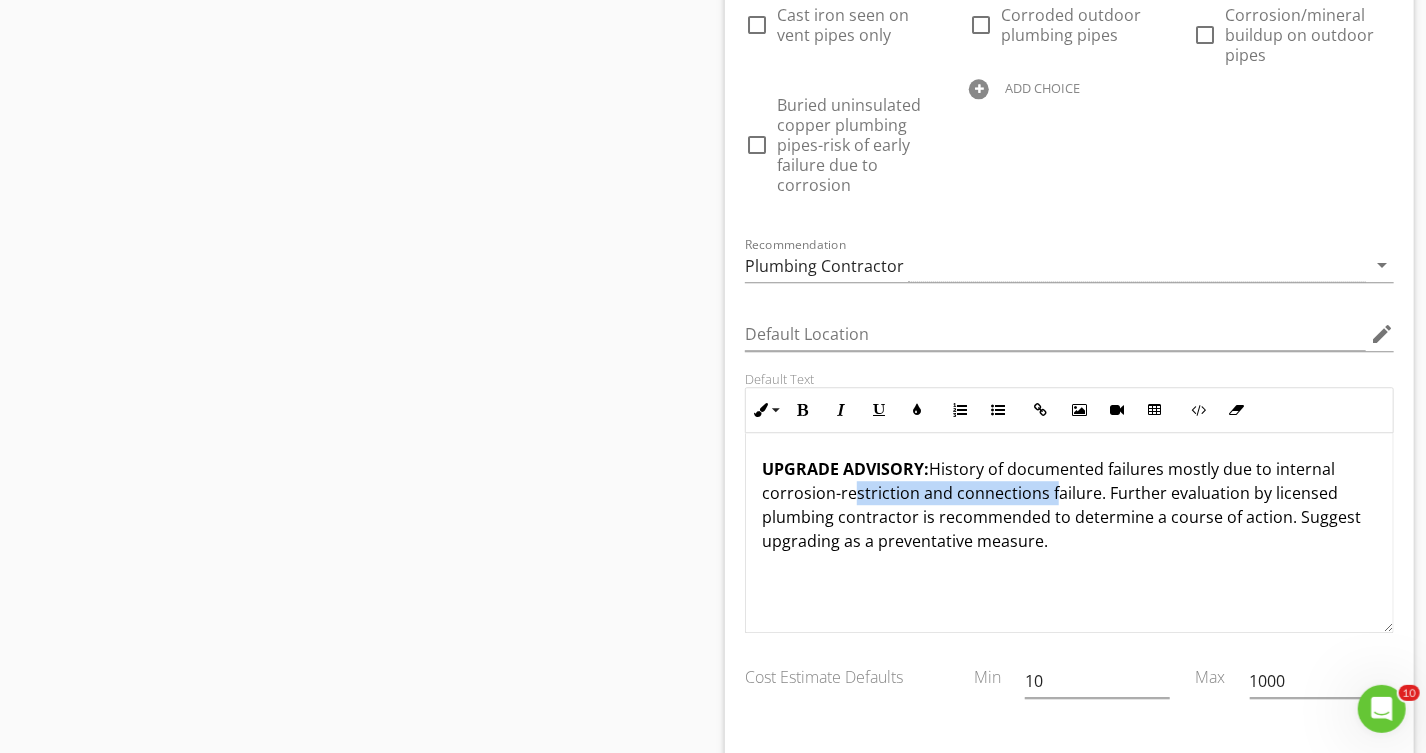 drag, startPoint x: 1048, startPoint y: 433, endPoint x: 841, endPoint y: 430, distance: 207.02174 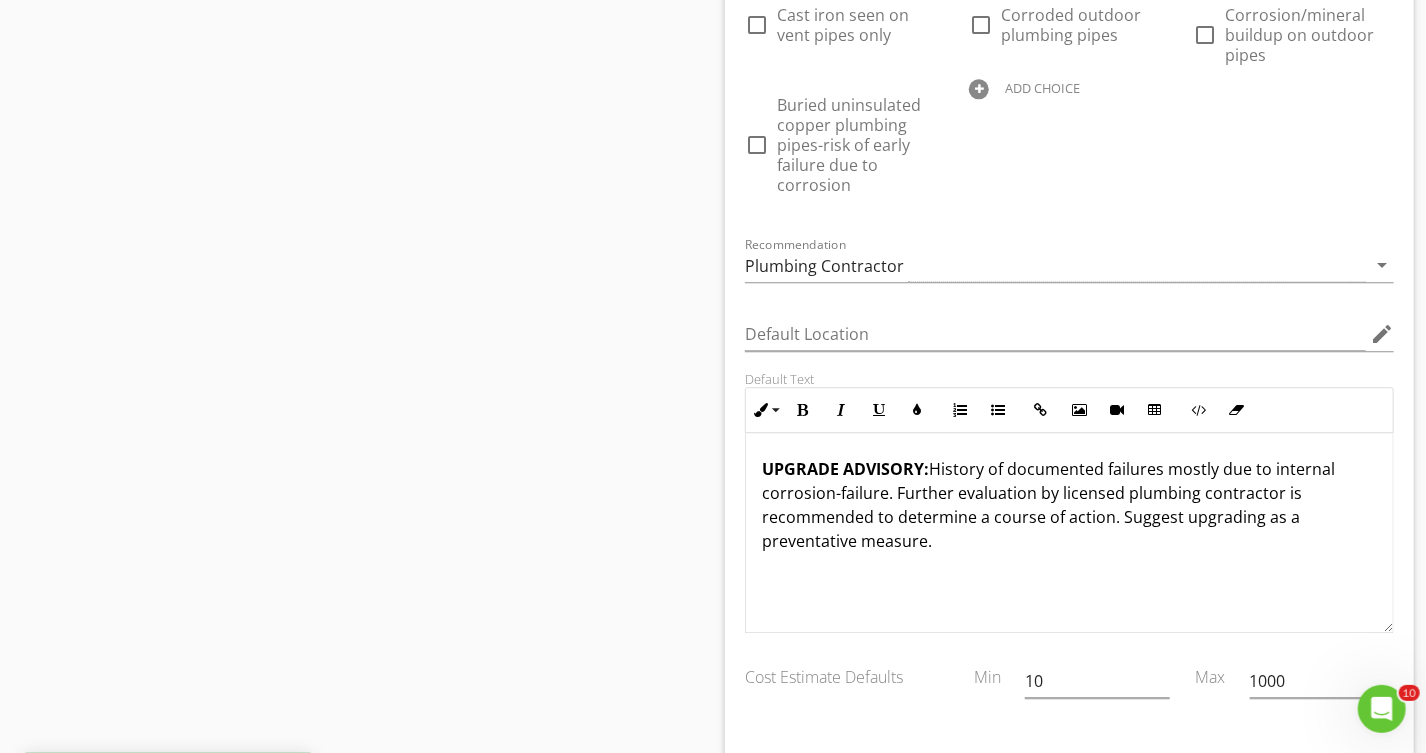 drag, startPoint x: 887, startPoint y: 433, endPoint x: 898, endPoint y: 458, distance: 27.313 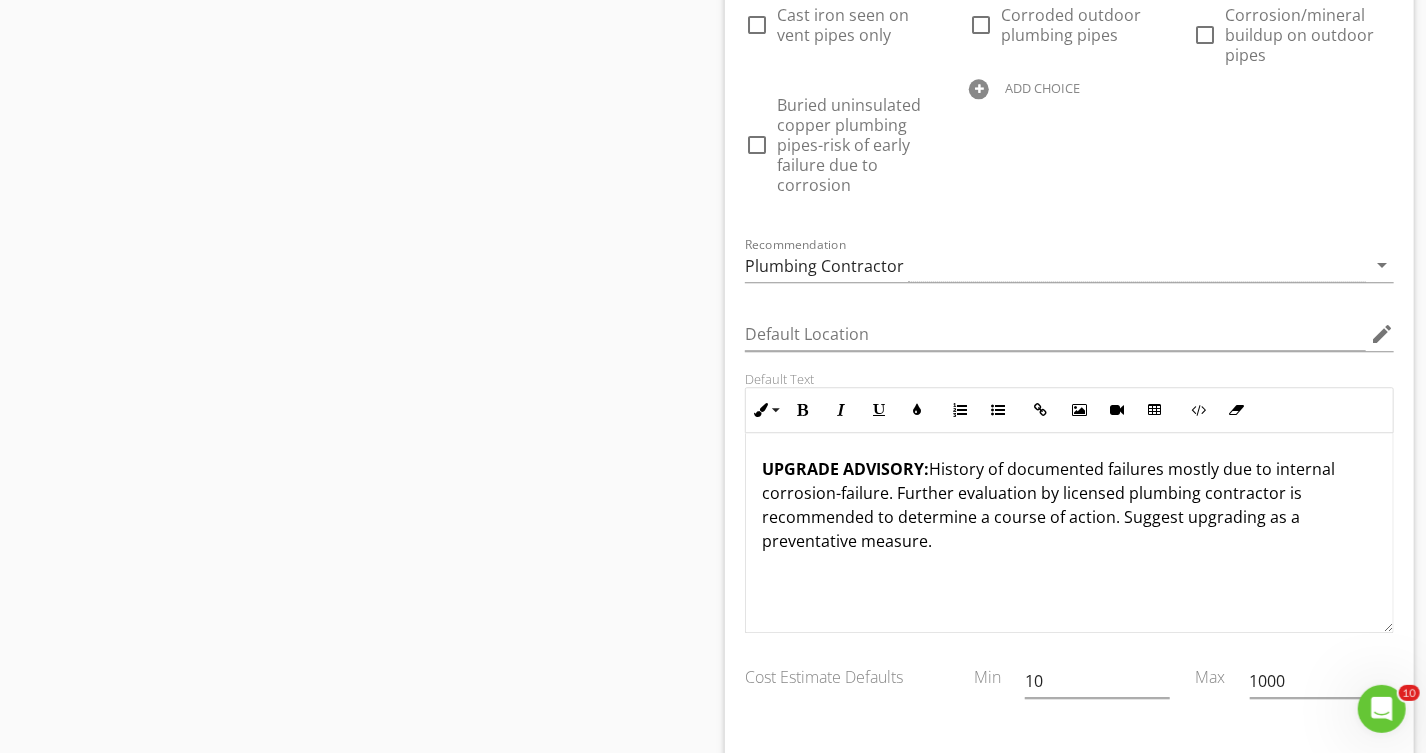 type 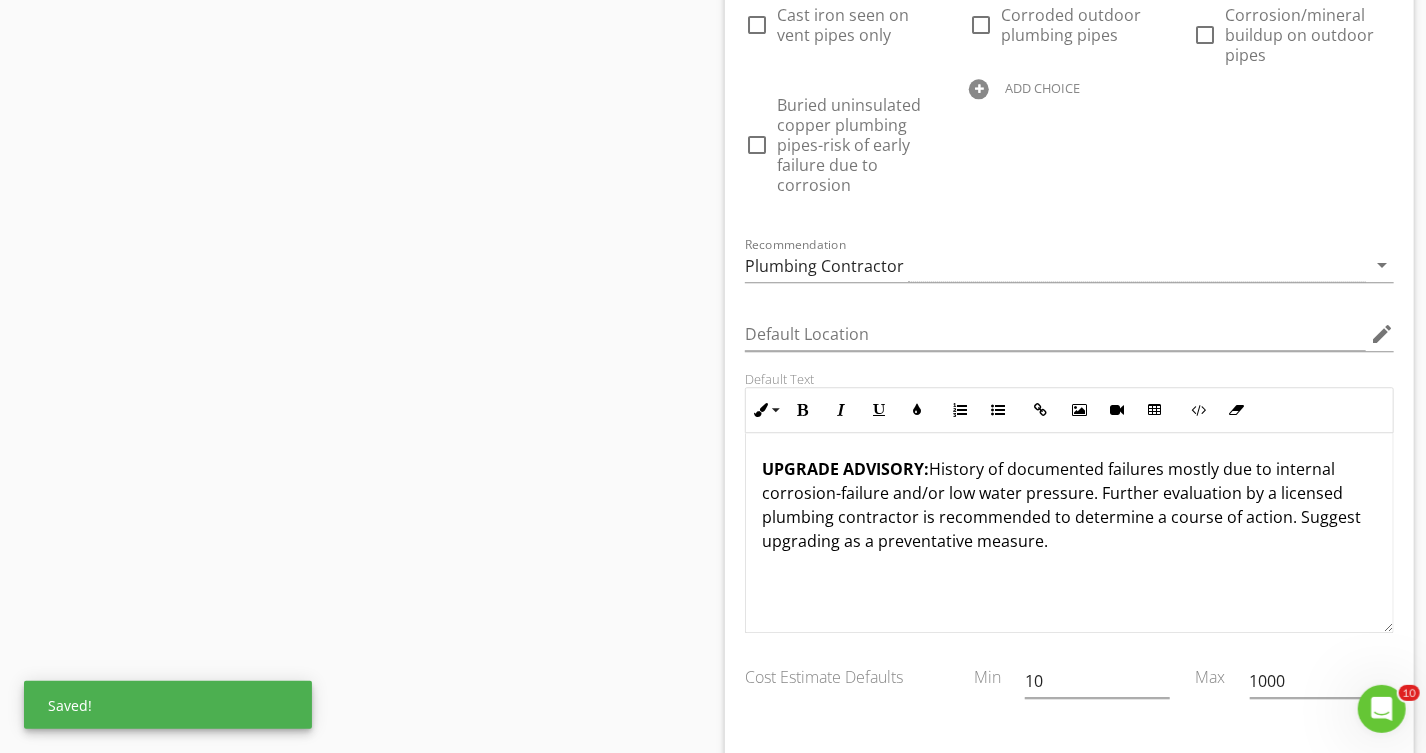 click on "UPGRADE ADVISORY:" at bounding box center [845, 469] 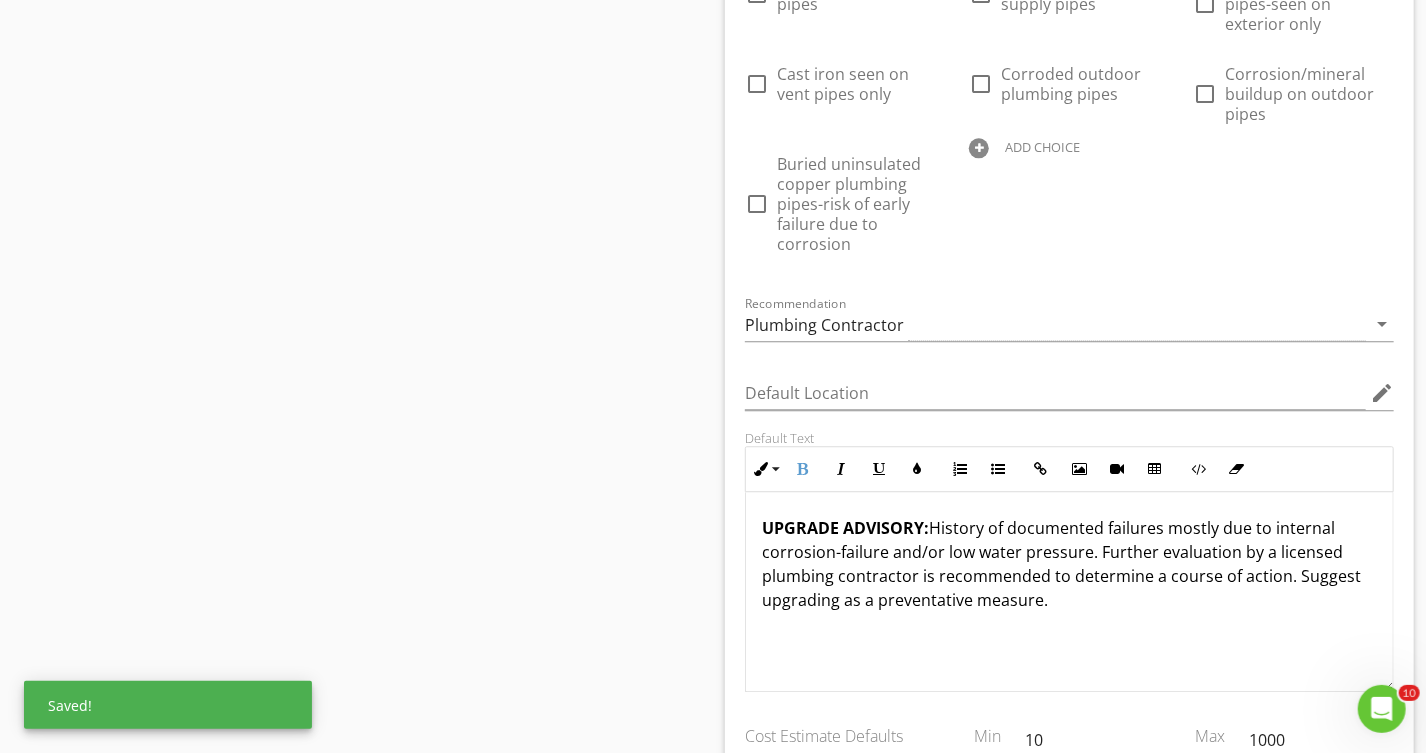 scroll, scrollTop: 10363, scrollLeft: 0, axis: vertical 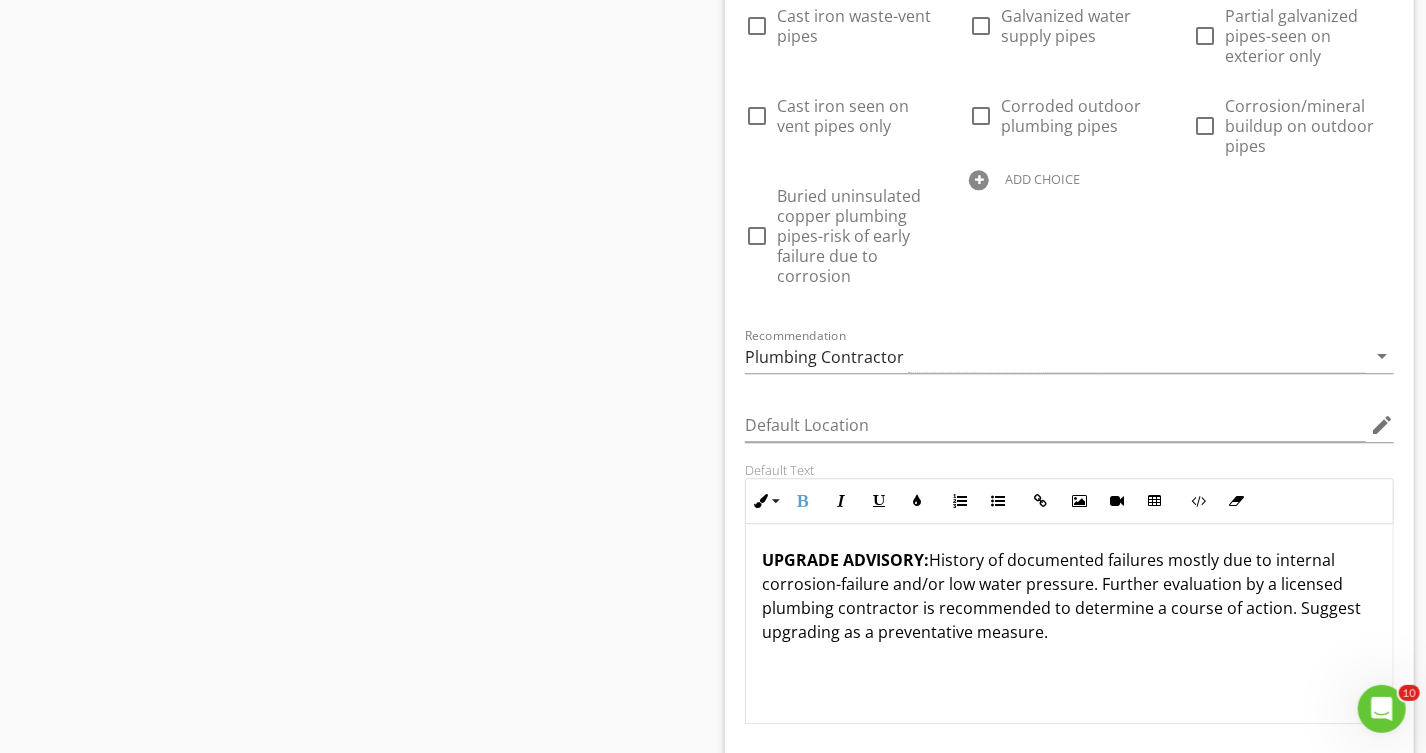 drag, startPoint x: 754, startPoint y: 498, endPoint x: 770, endPoint y: 509, distance: 19.416489 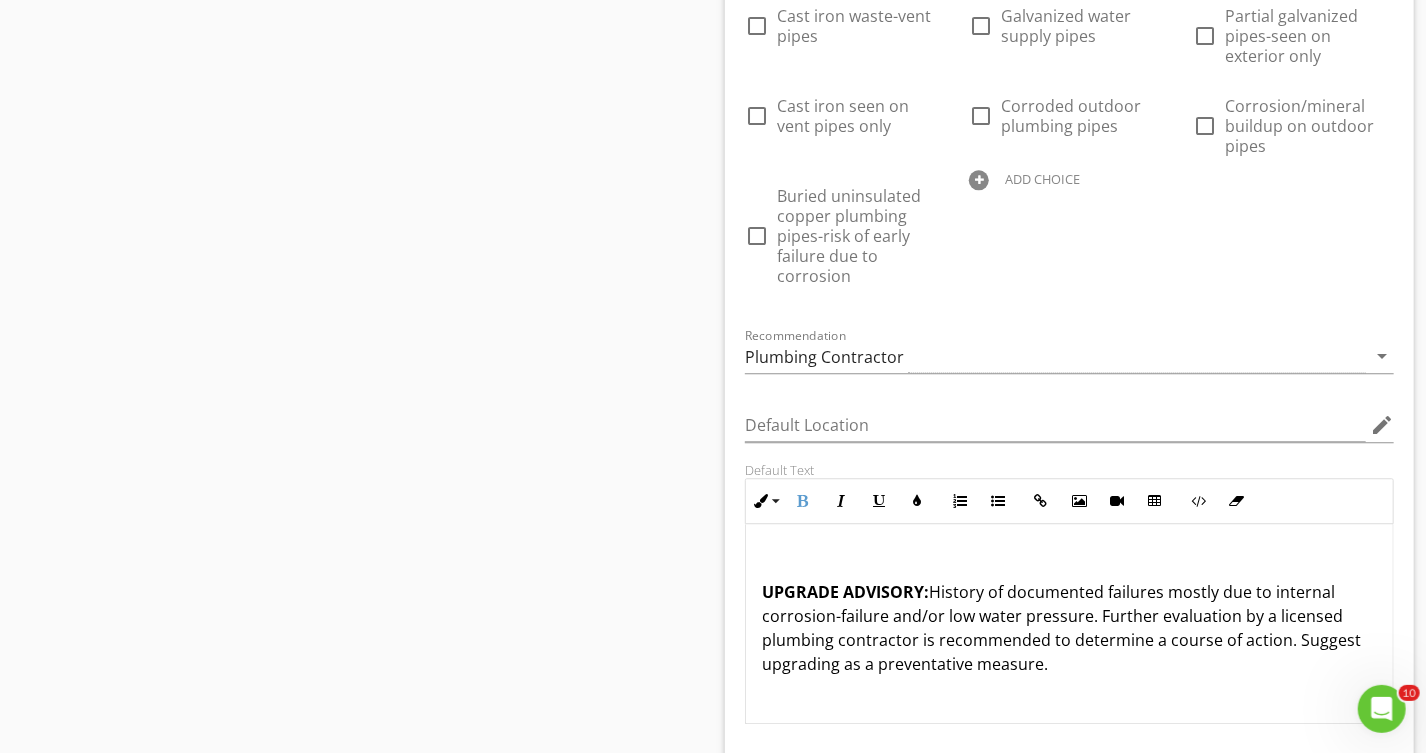 scroll, scrollTop: 0, scrollLeft: 0, axis: both 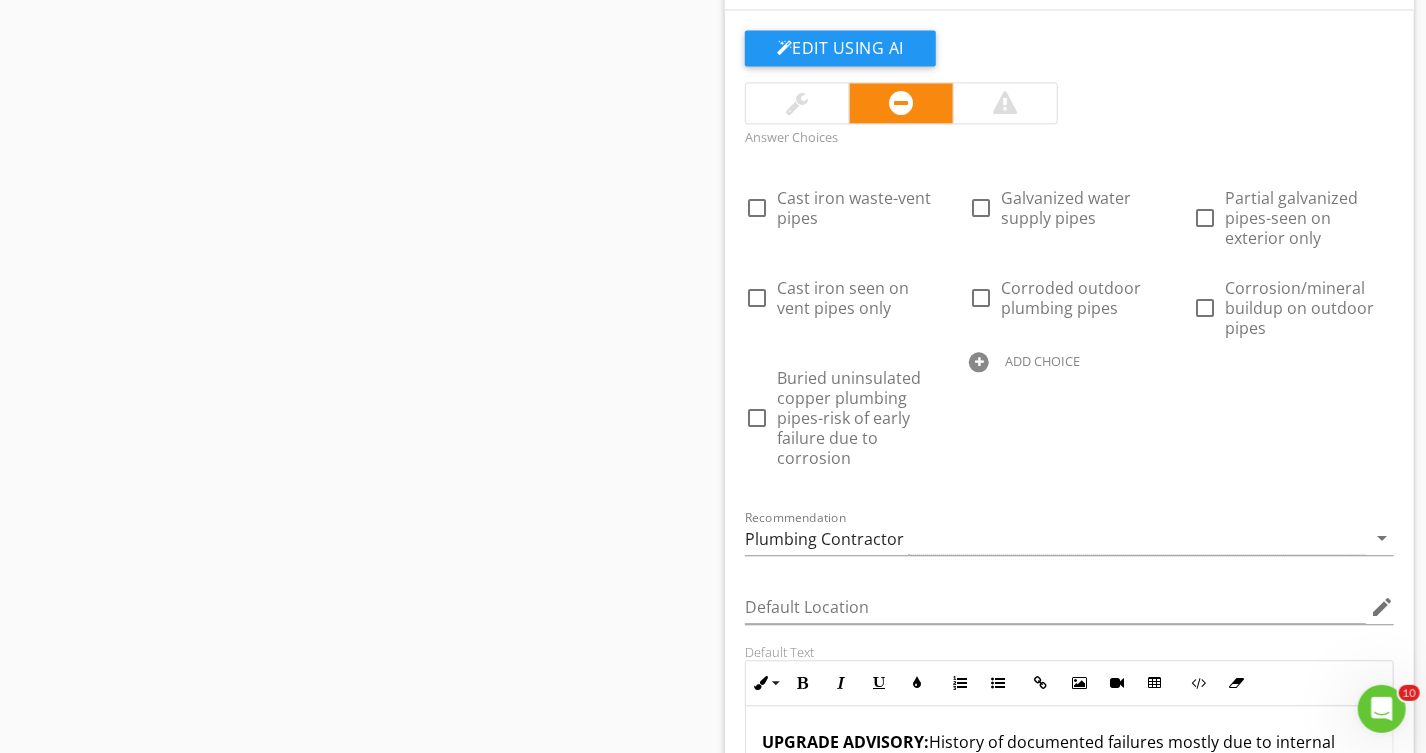 click on "ADD CHOICE" at bounding box center (1042, 361) 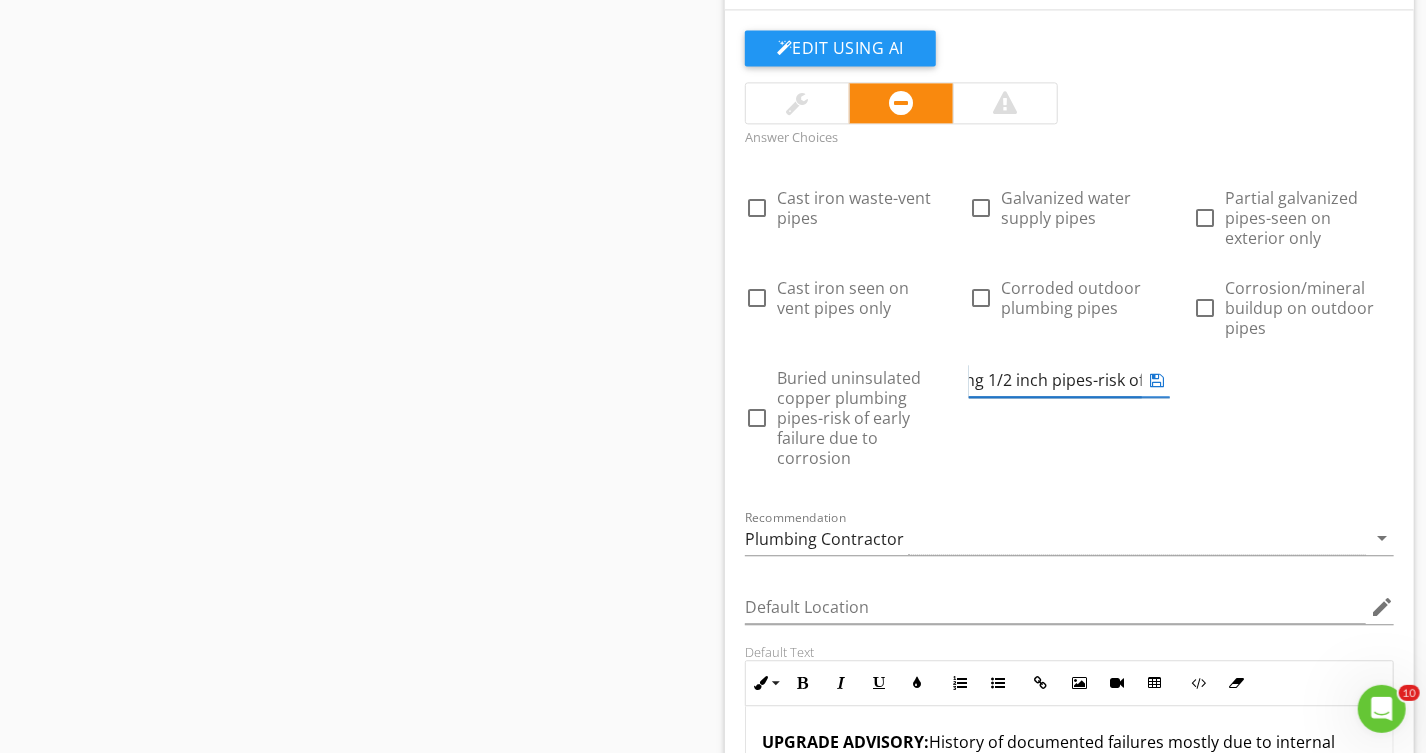 scroll, scrollTop: 0, scrollLeft: 32, axis: horizontal 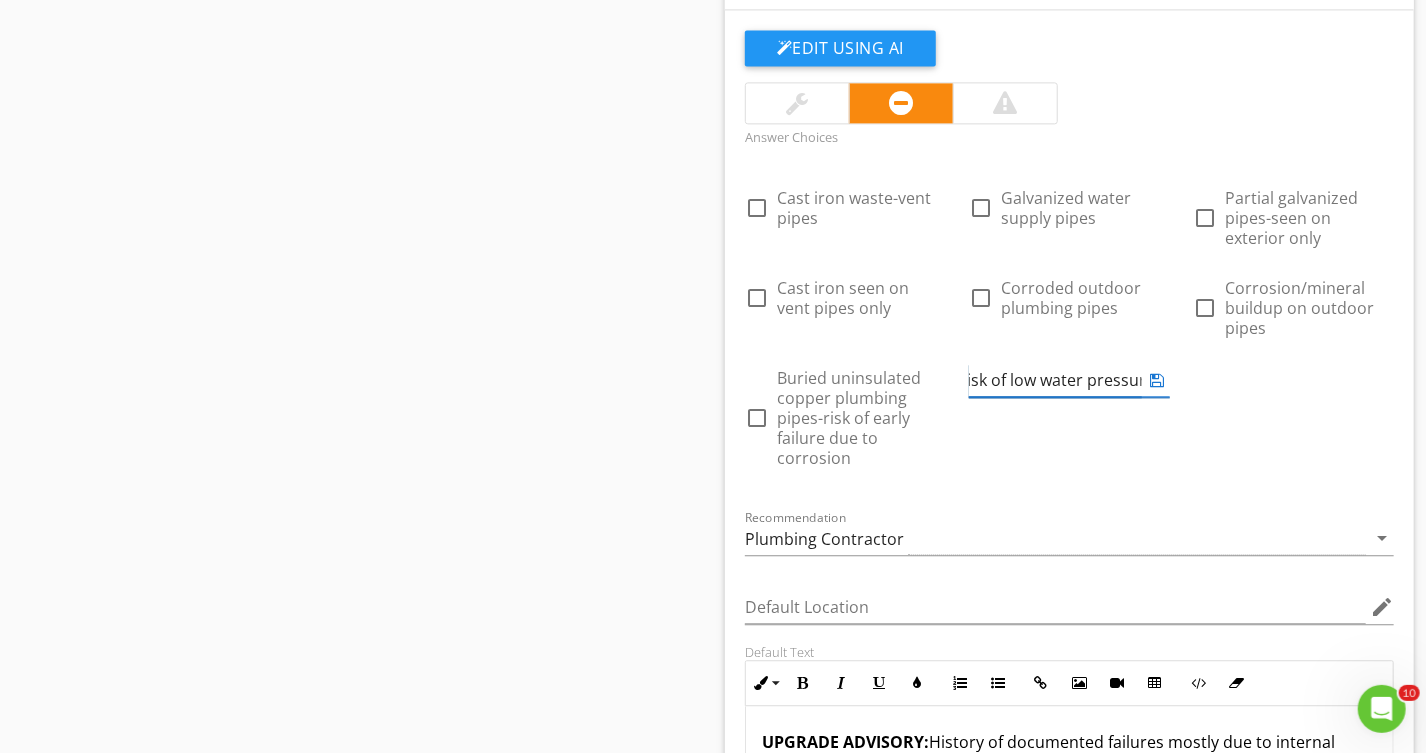 type on "Using 1/2 inch pipes-risk of low water pressure" 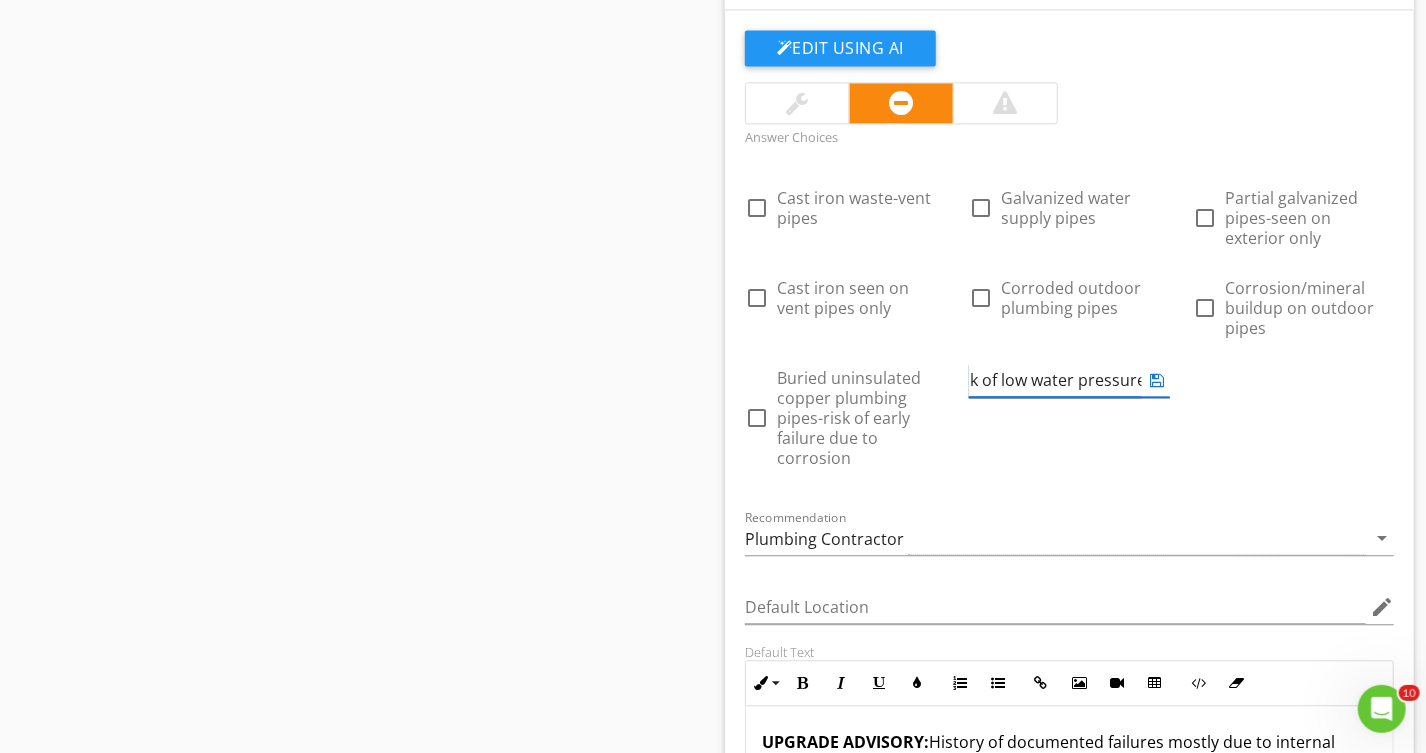click at bounding box center (1158, 380) 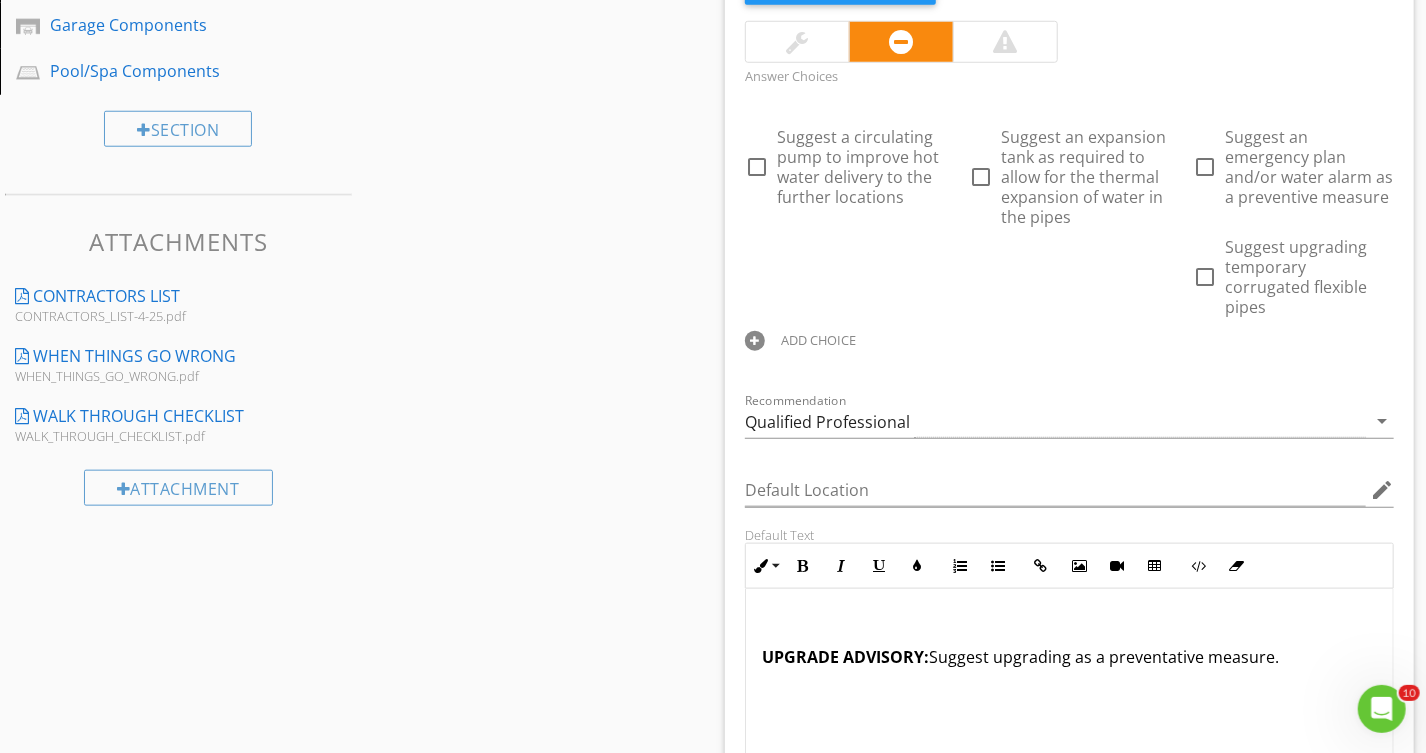 scroll, scrollTop: 0, scrollLeft: 0, axis: both 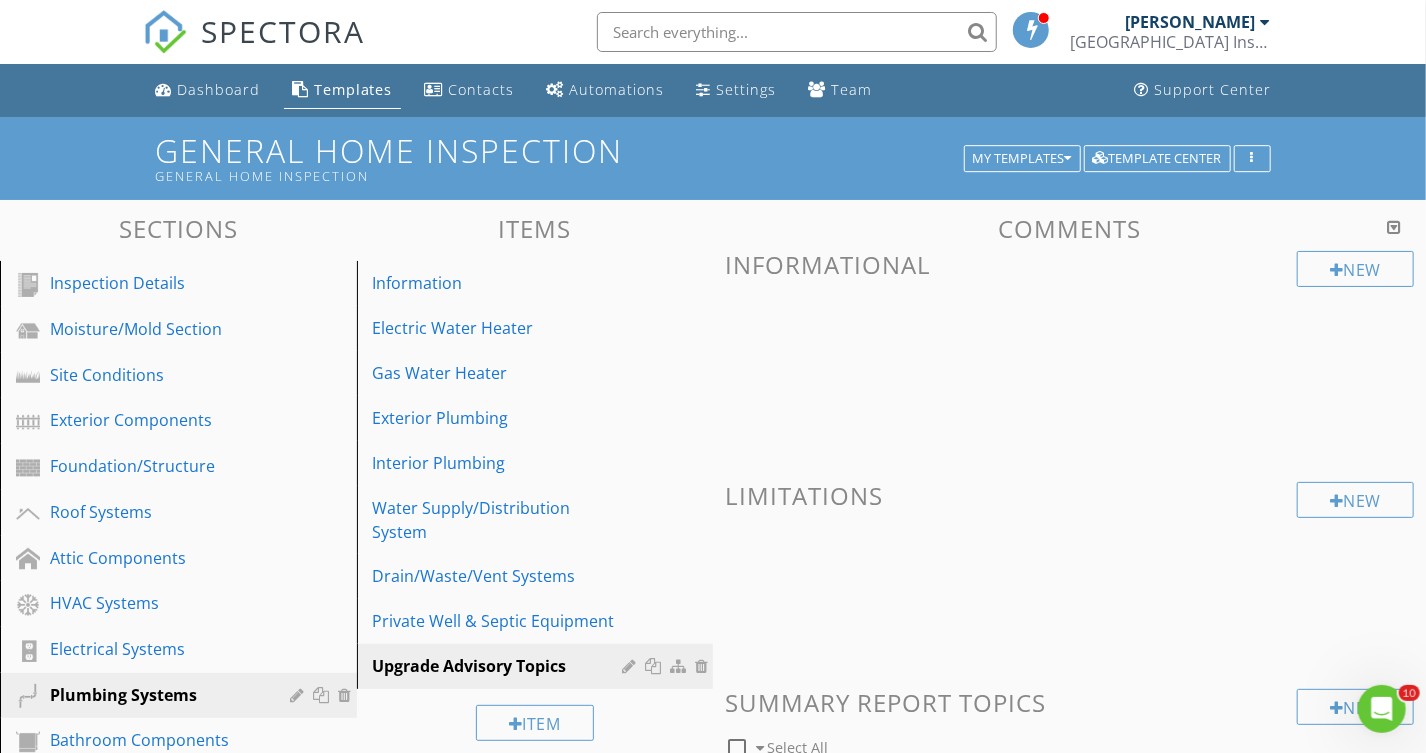 click at bounding box center (1394, 227) 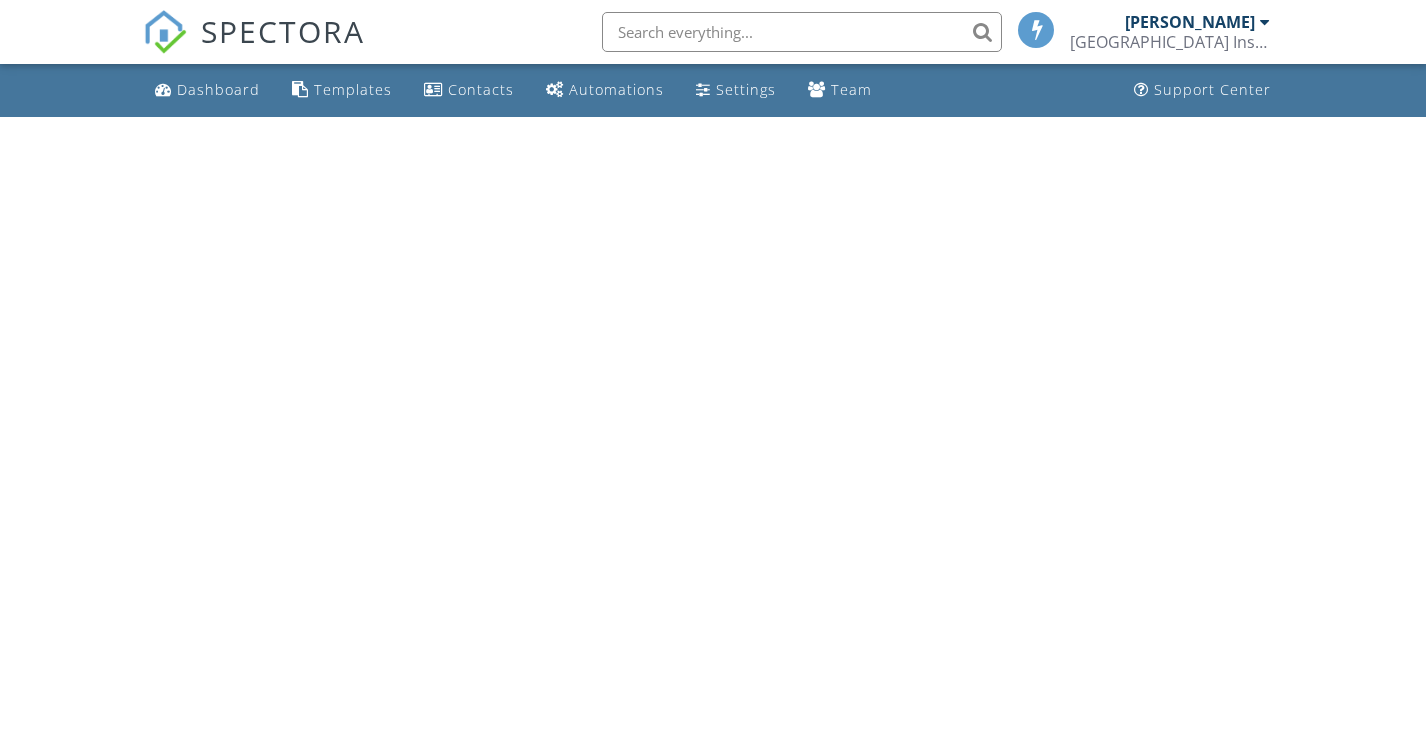 scroll, scrollTop: 0, scrollLeft: 0, axis: both 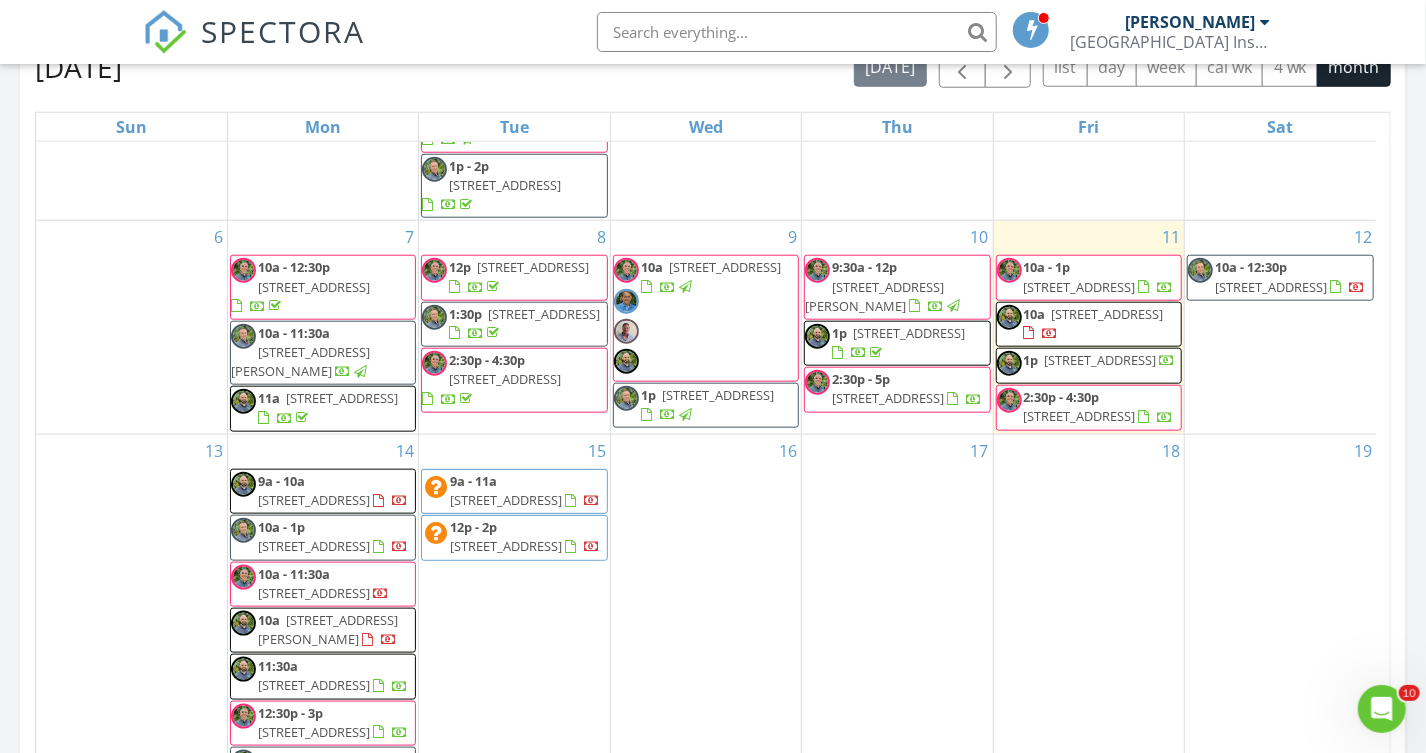 click on "176 Spyglass Ln, Jupiter 33477" at bounding box center (725, 267) 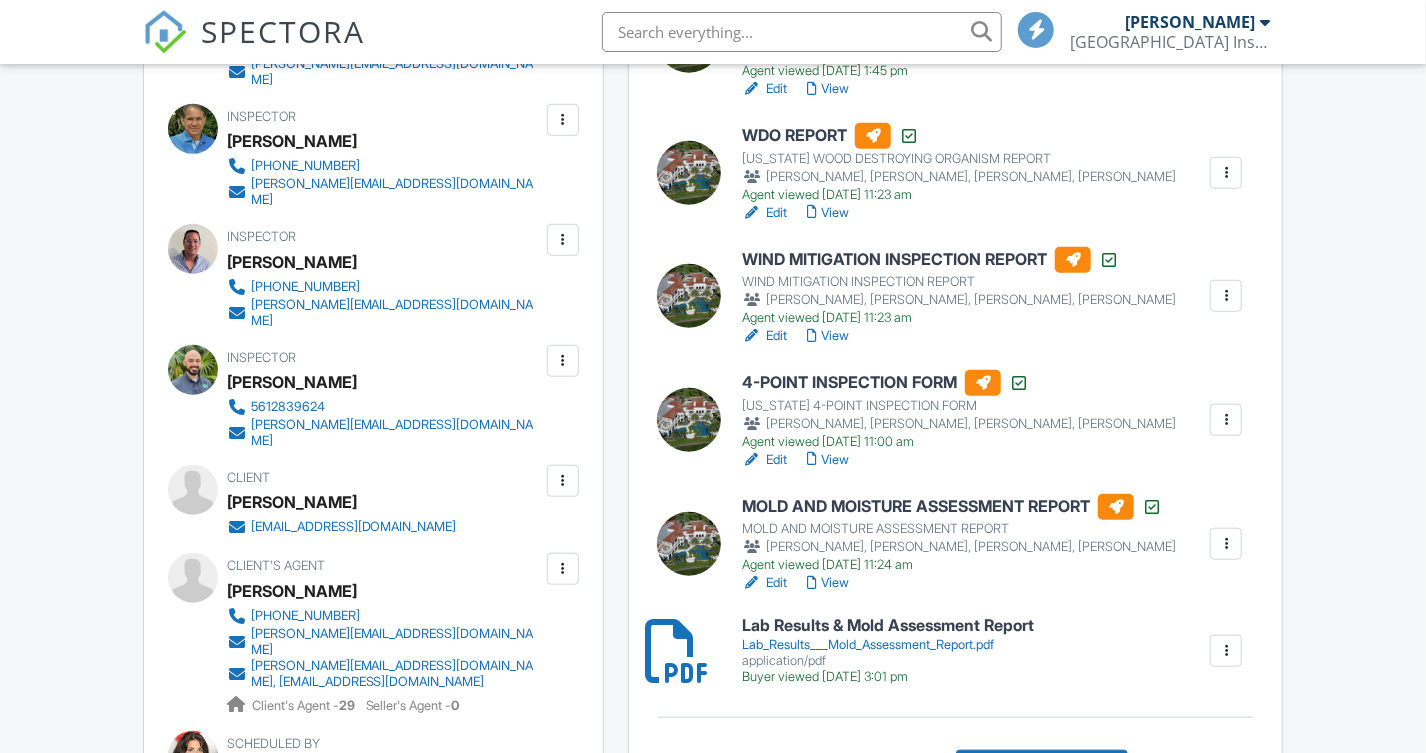 scroll, scrollTop: 909, scrollLeft: 0, axis: vertical 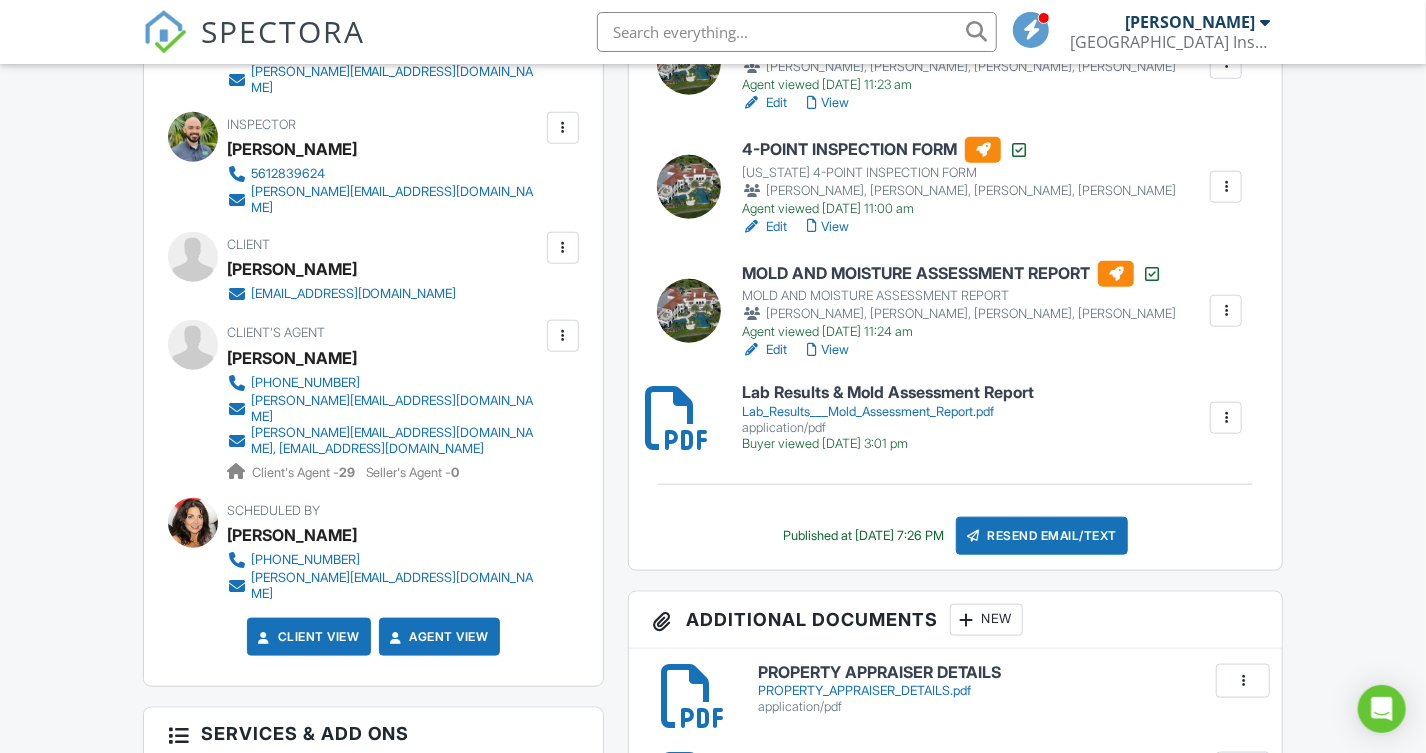 click on "Lab Results & Mold Assessment Report" at bounding box center (888, 393) 